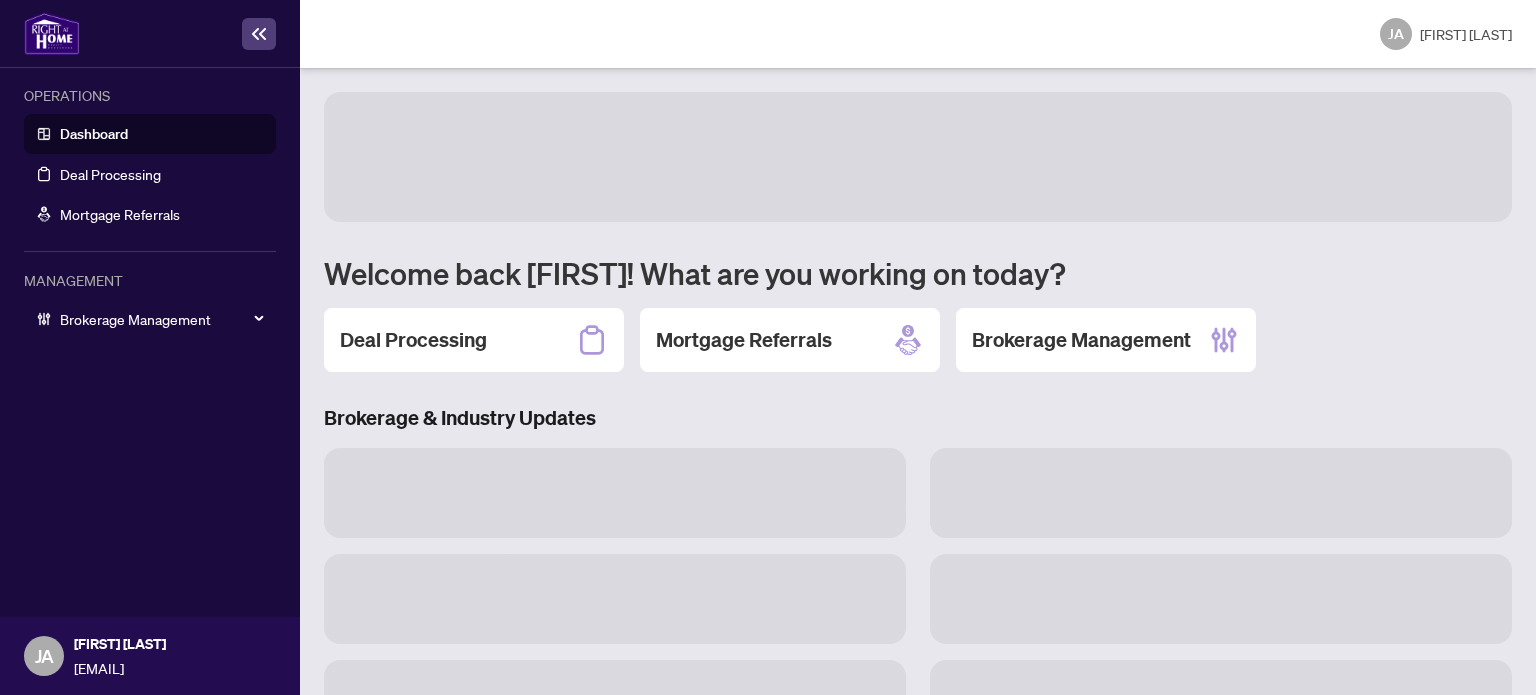 scroll, scrollTop: 0, scrollLeft: 0, axis: both 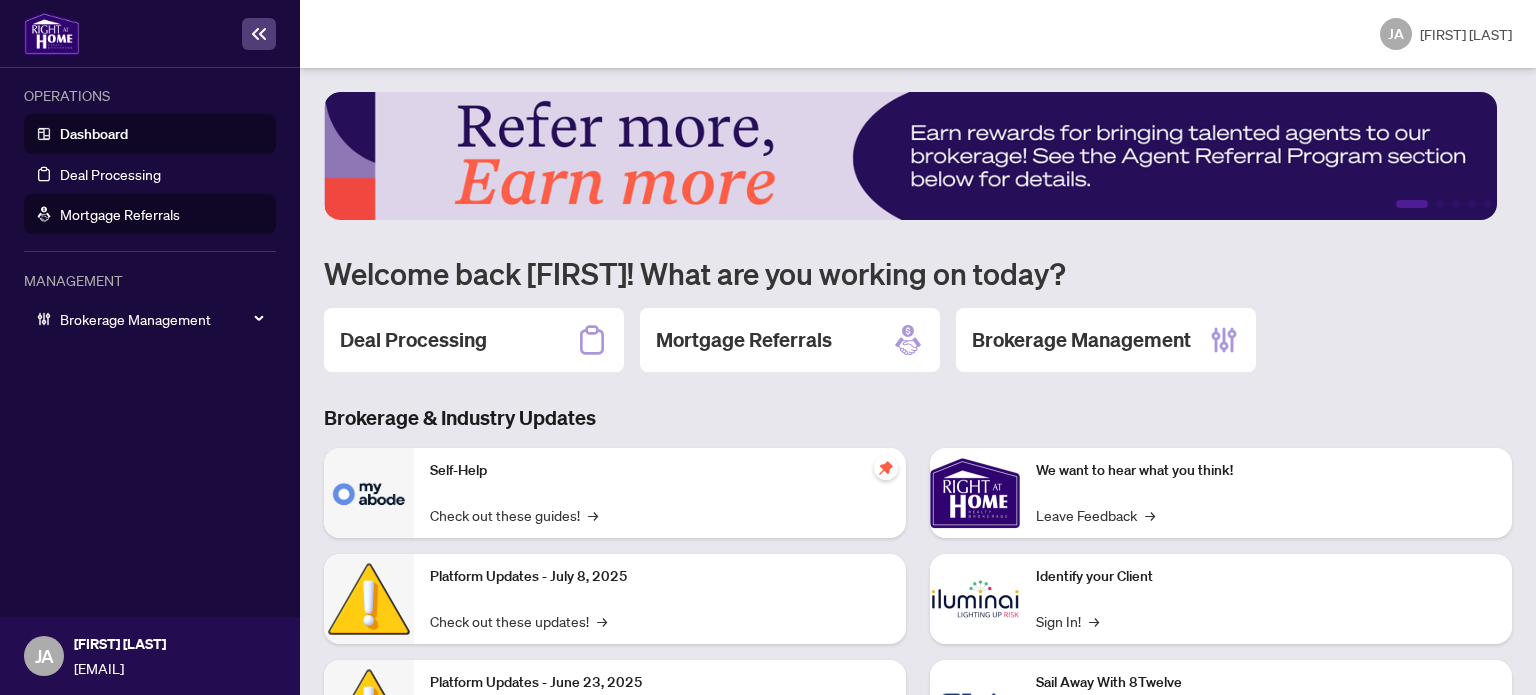 click on "Mortgage Referrals" at bounding box center [120, 214] 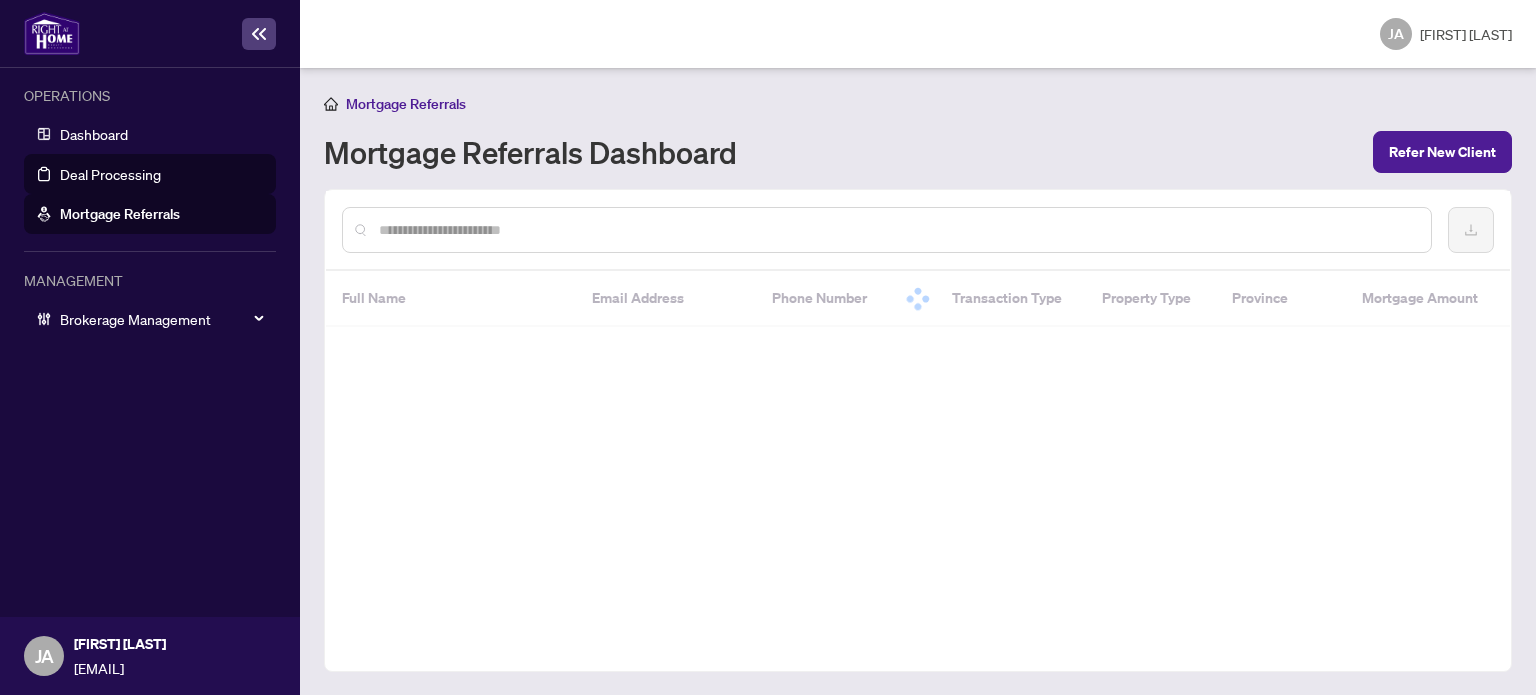 click on "Deal Processing" at bounding box center [110, 174] 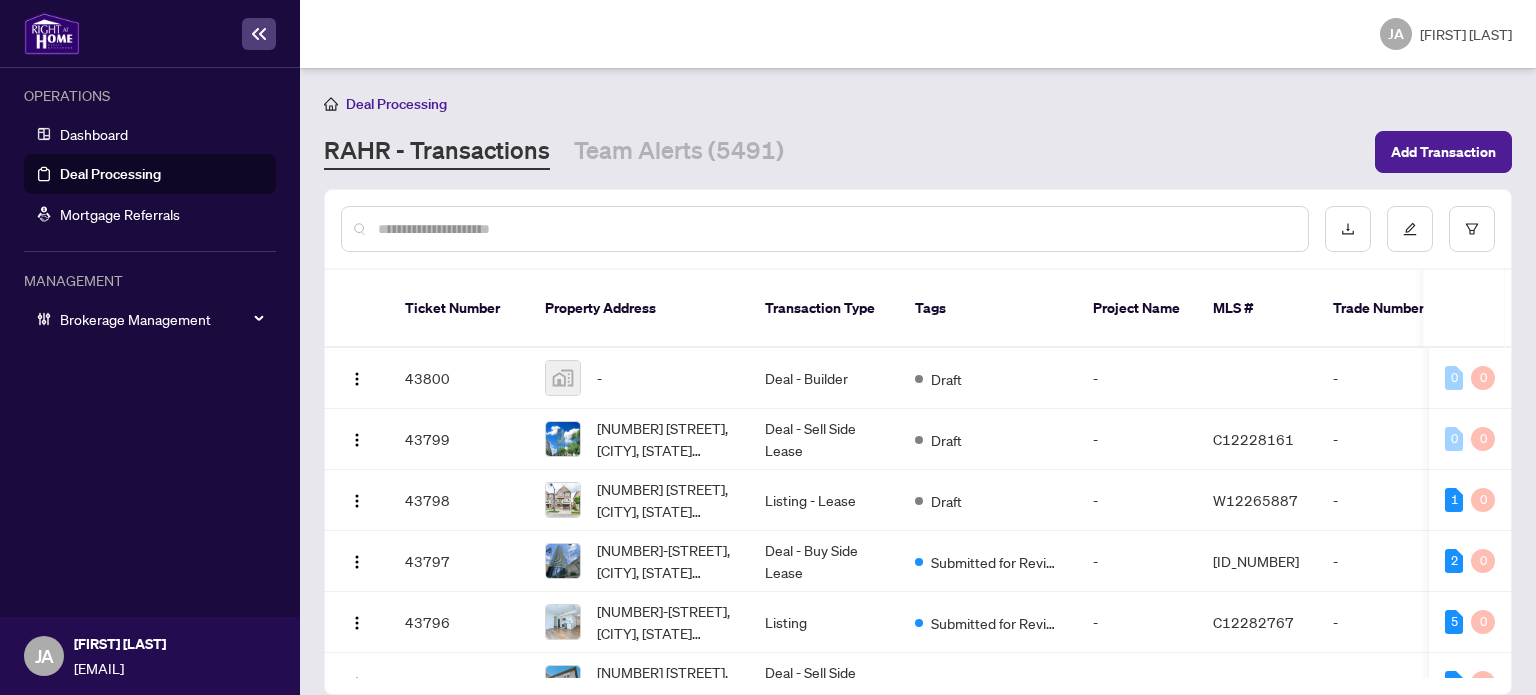 click at bounding box center (835, 229) 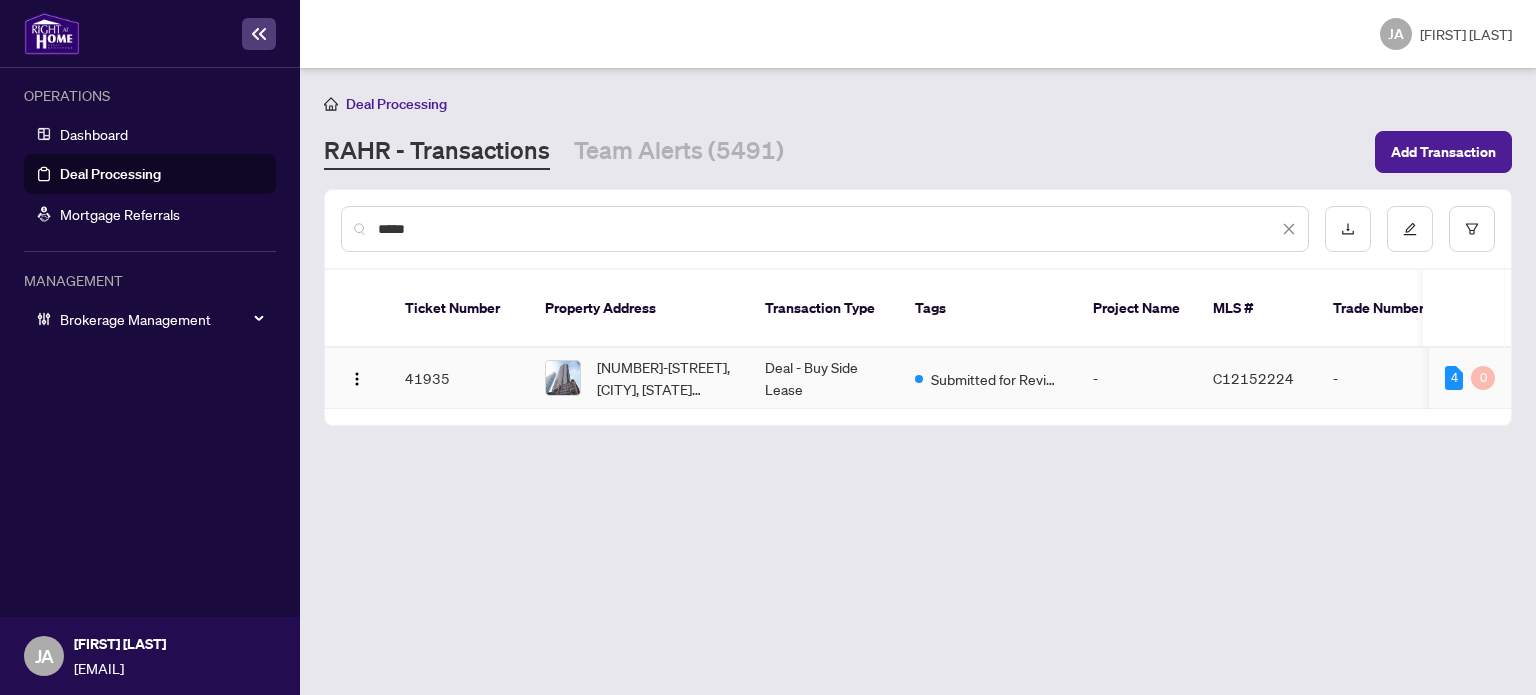 type on "*****" 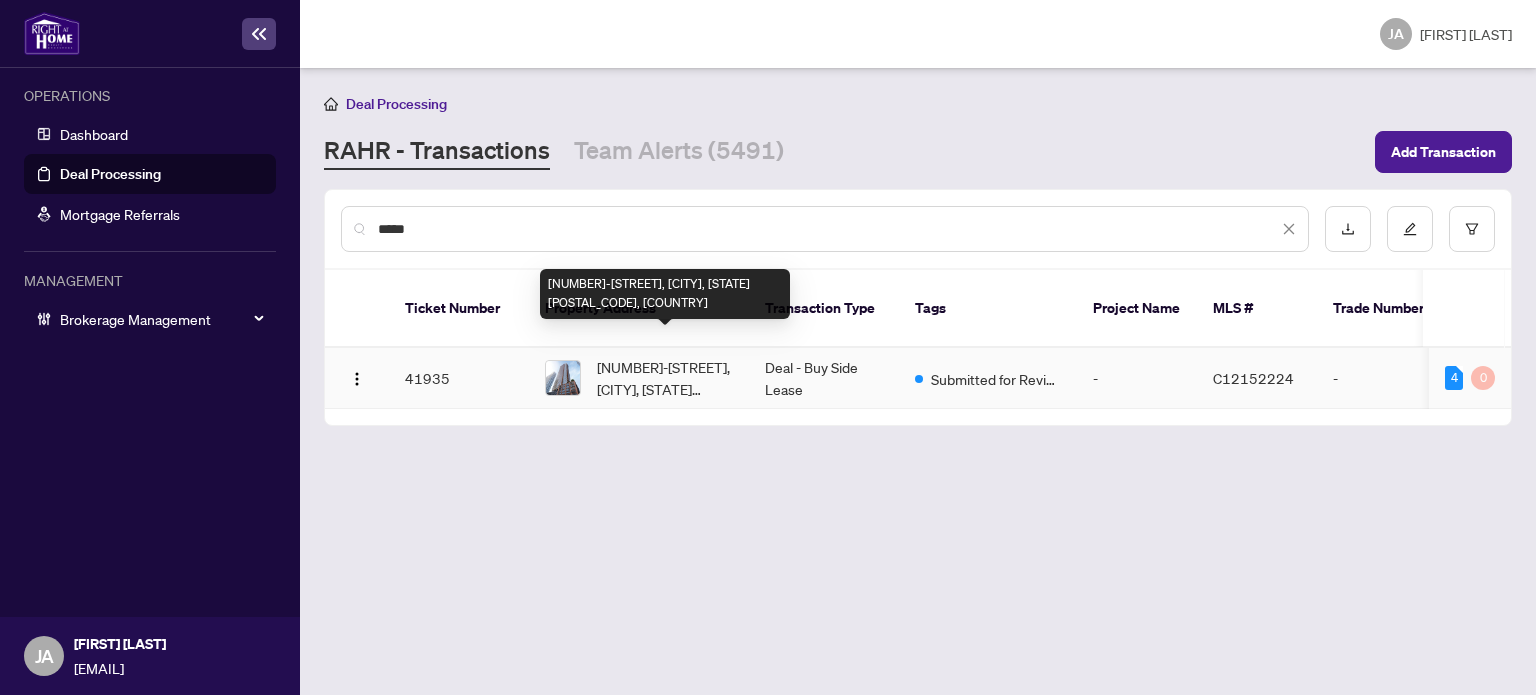 click on "[NUMBER]-[STREET], [CITY], [STATE] [POSTAL_CODE], [COUNTRY]" at bounding box center (665, 378) 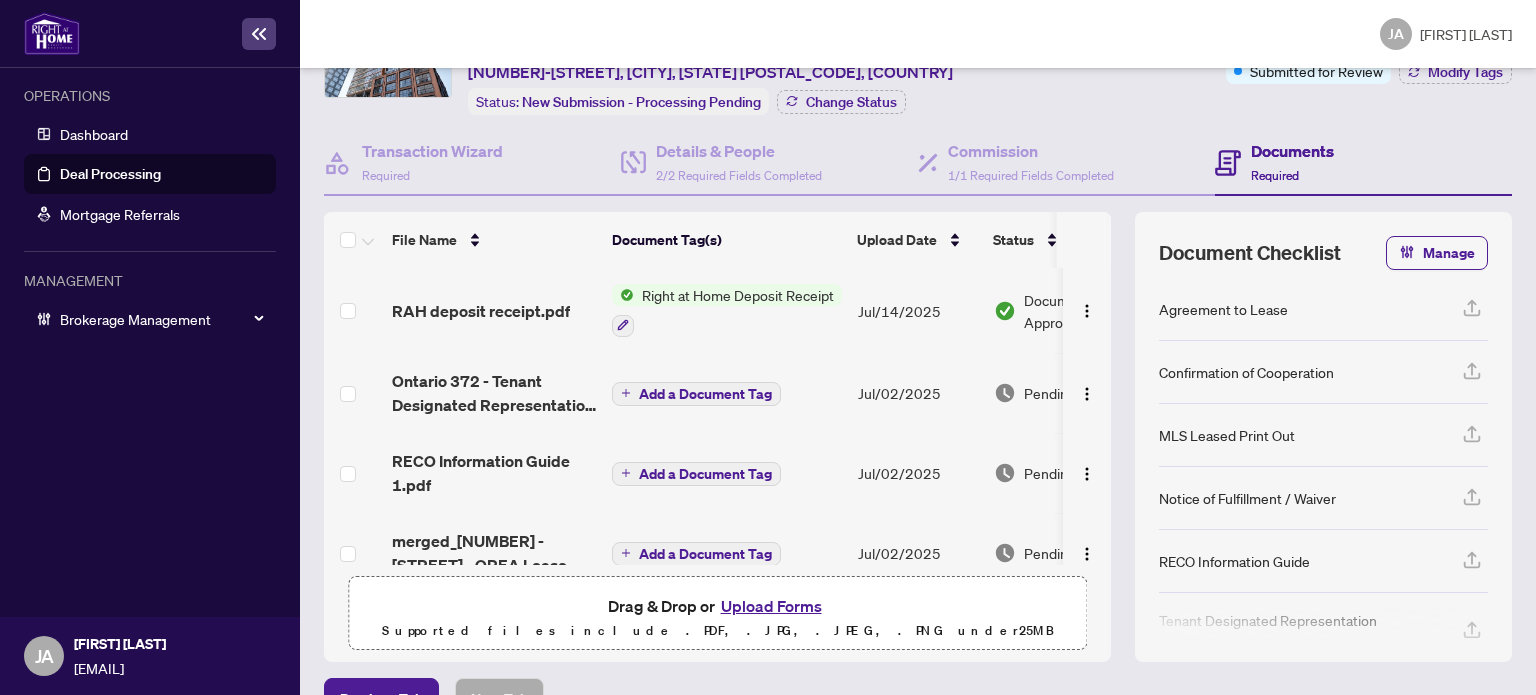 scroll, scrollTop: 172, scrollLeft: 0, axis: vertical 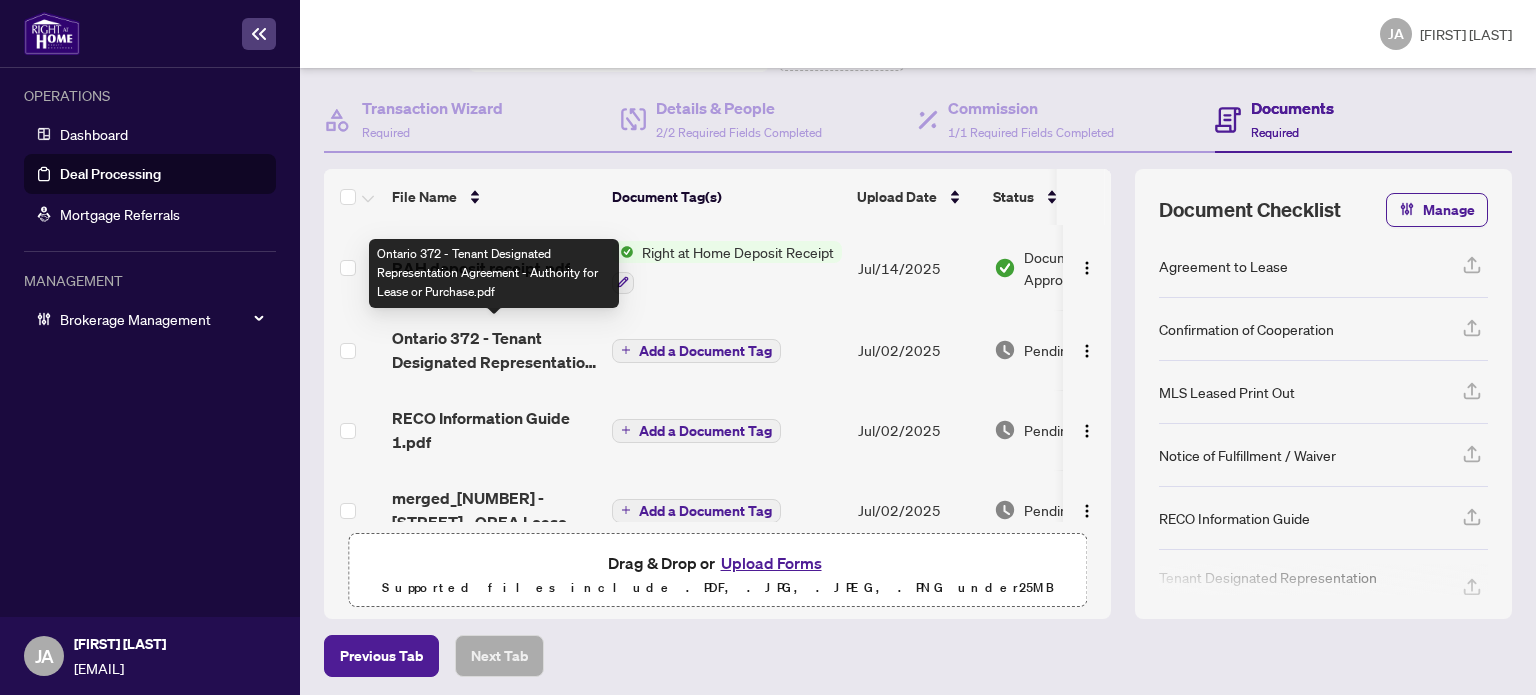 click on "Ontario 372 - Tenant Designated Representation Agreement - Authority for Lease or Purchase.pdf" at bounding box center [494, 350] 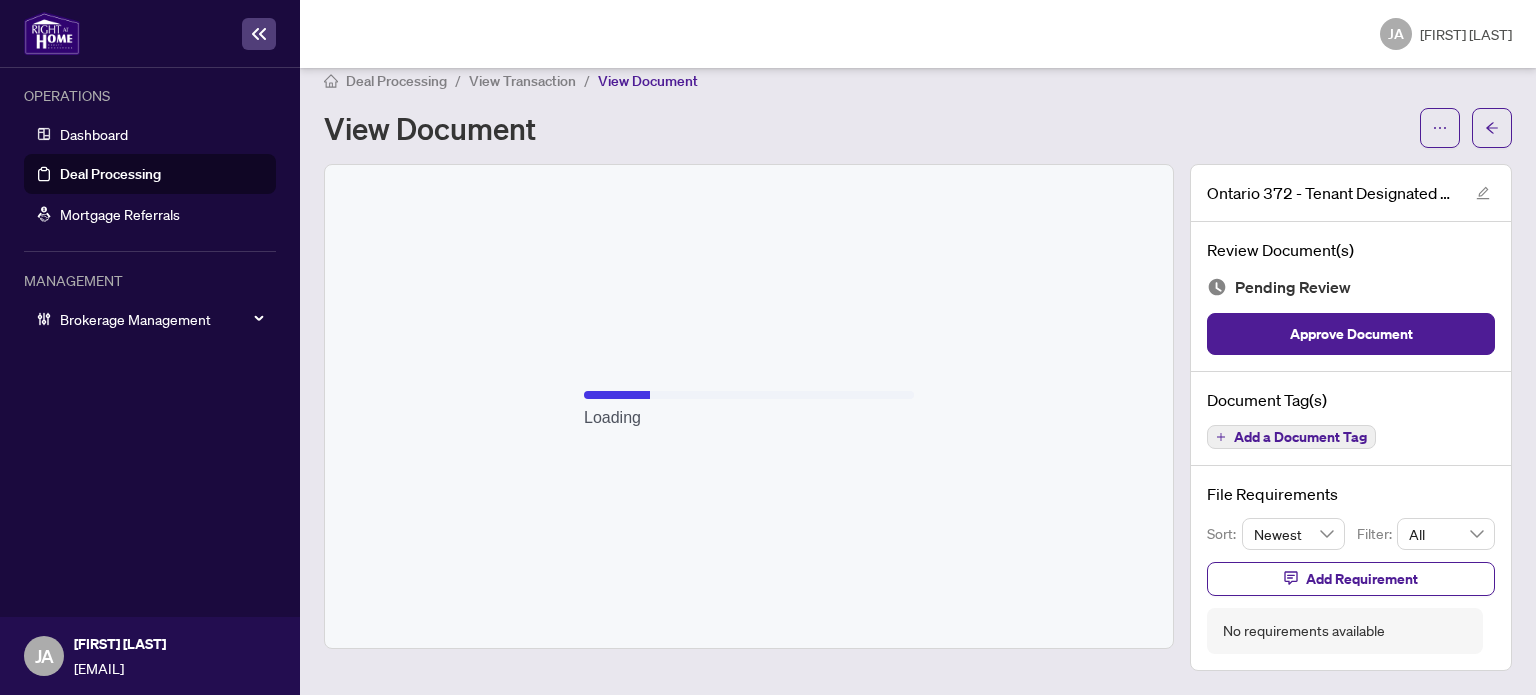 scroll, scrollTop: 18, scrollLeft: 0, axis: vertical 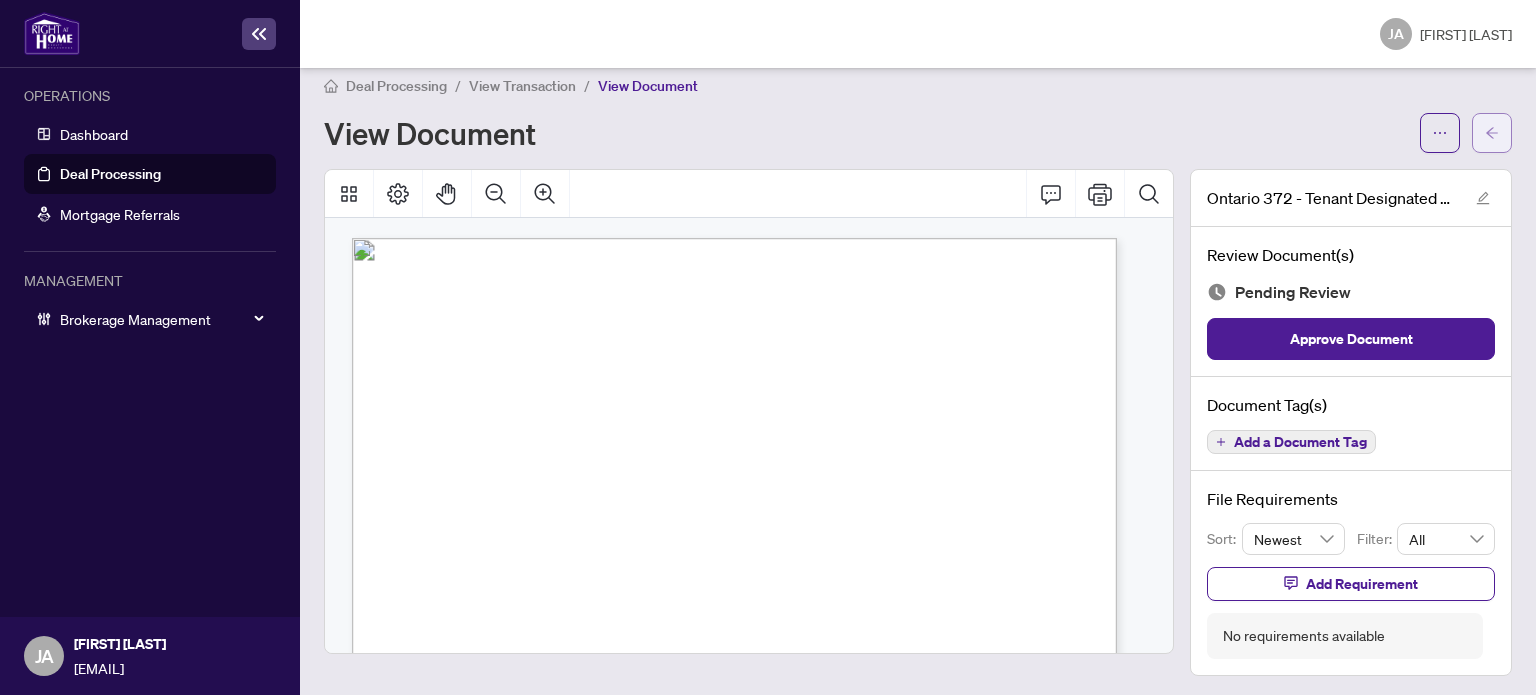 click 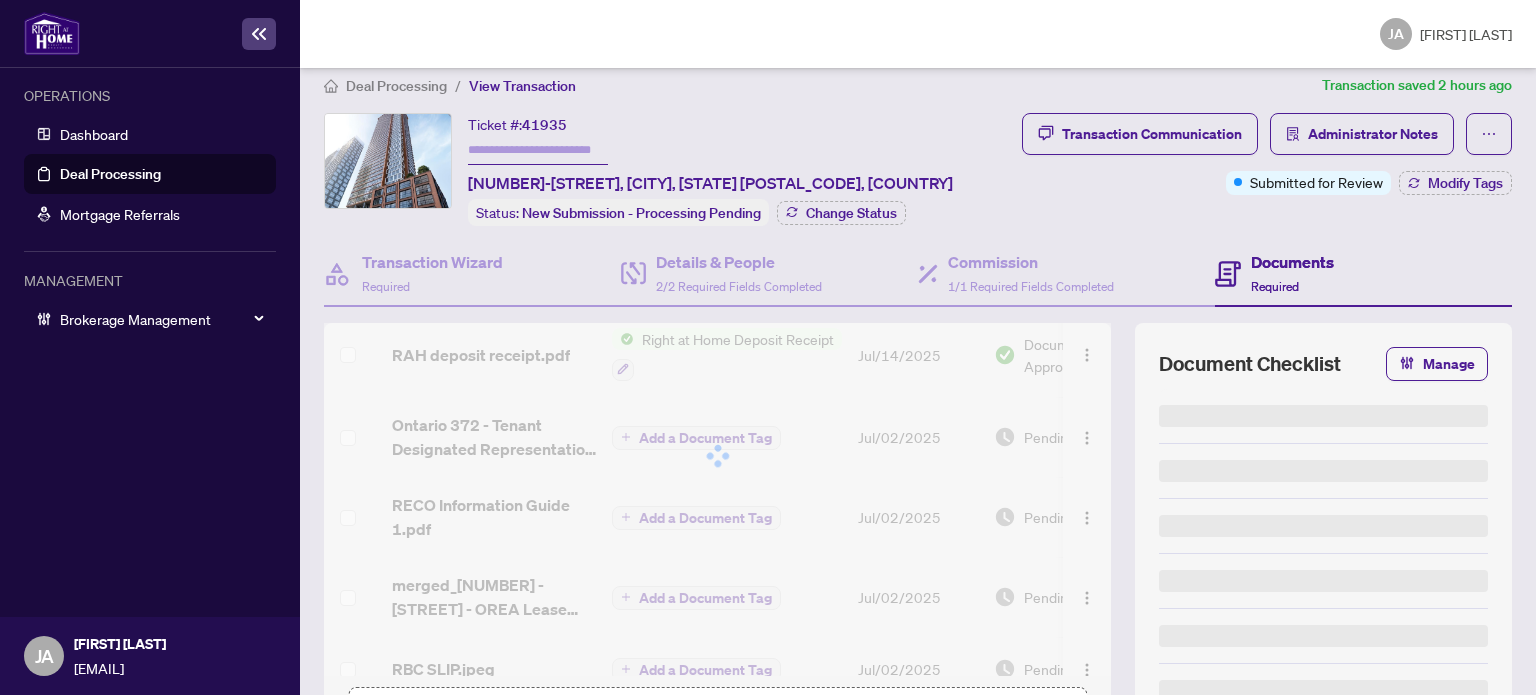 scroll, scrollTop: 96, scrollLeft: 0, axis: vertical 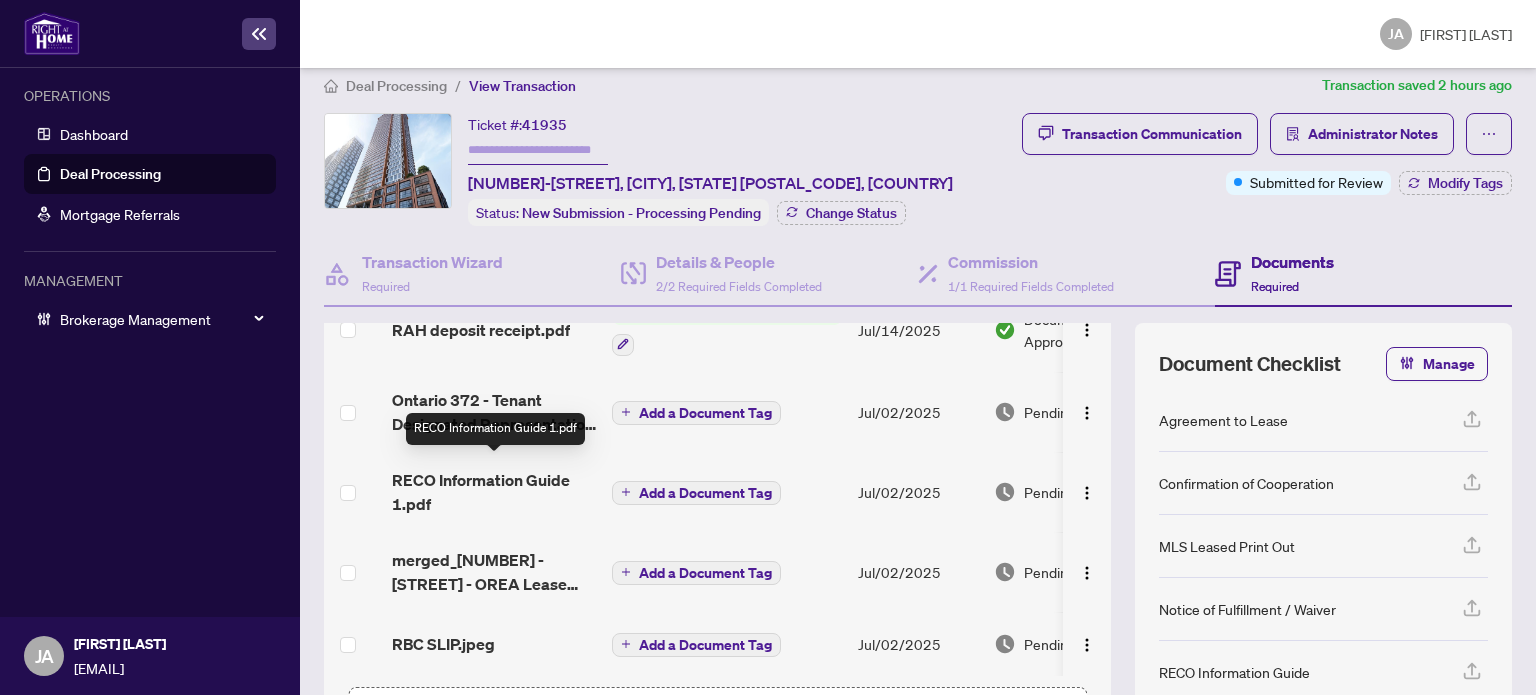 click on "RECO Information Guide 1.pdf" at bounding box center (494, 492) 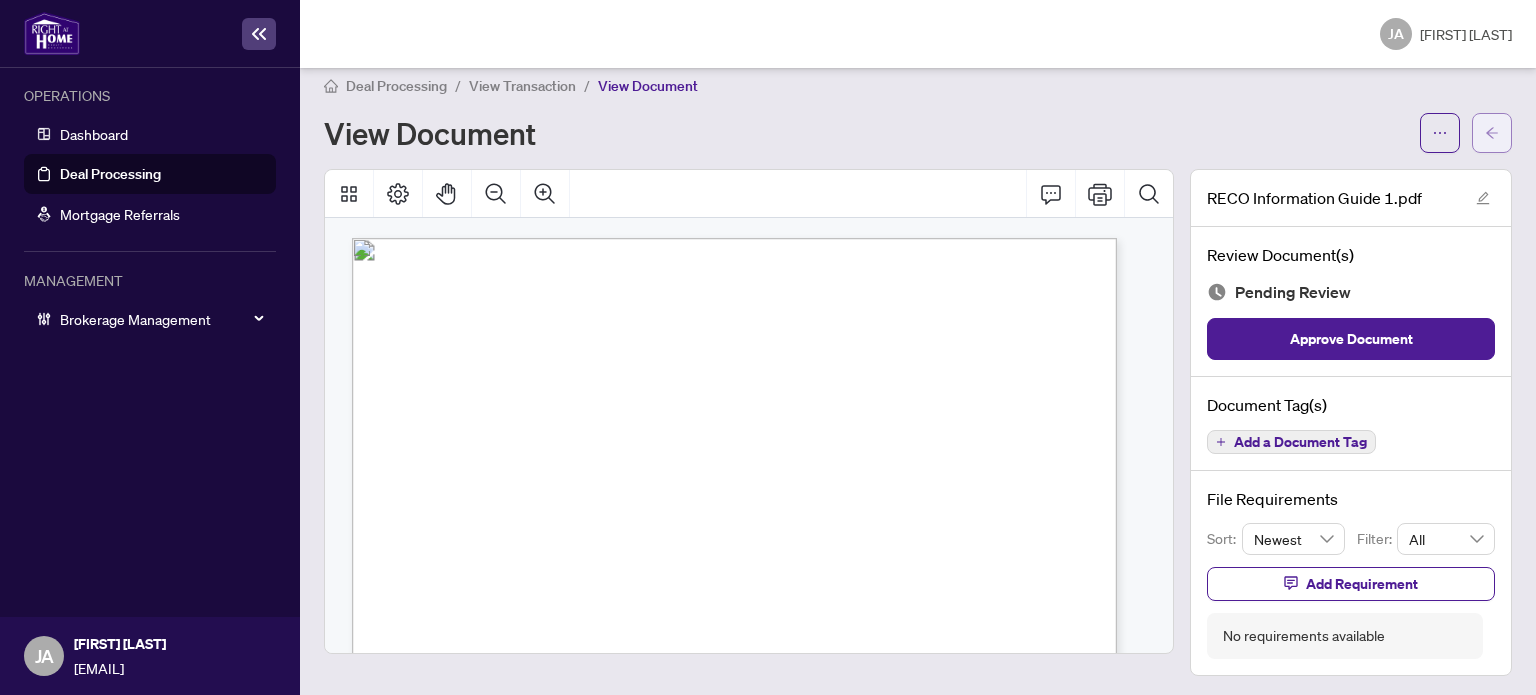 click 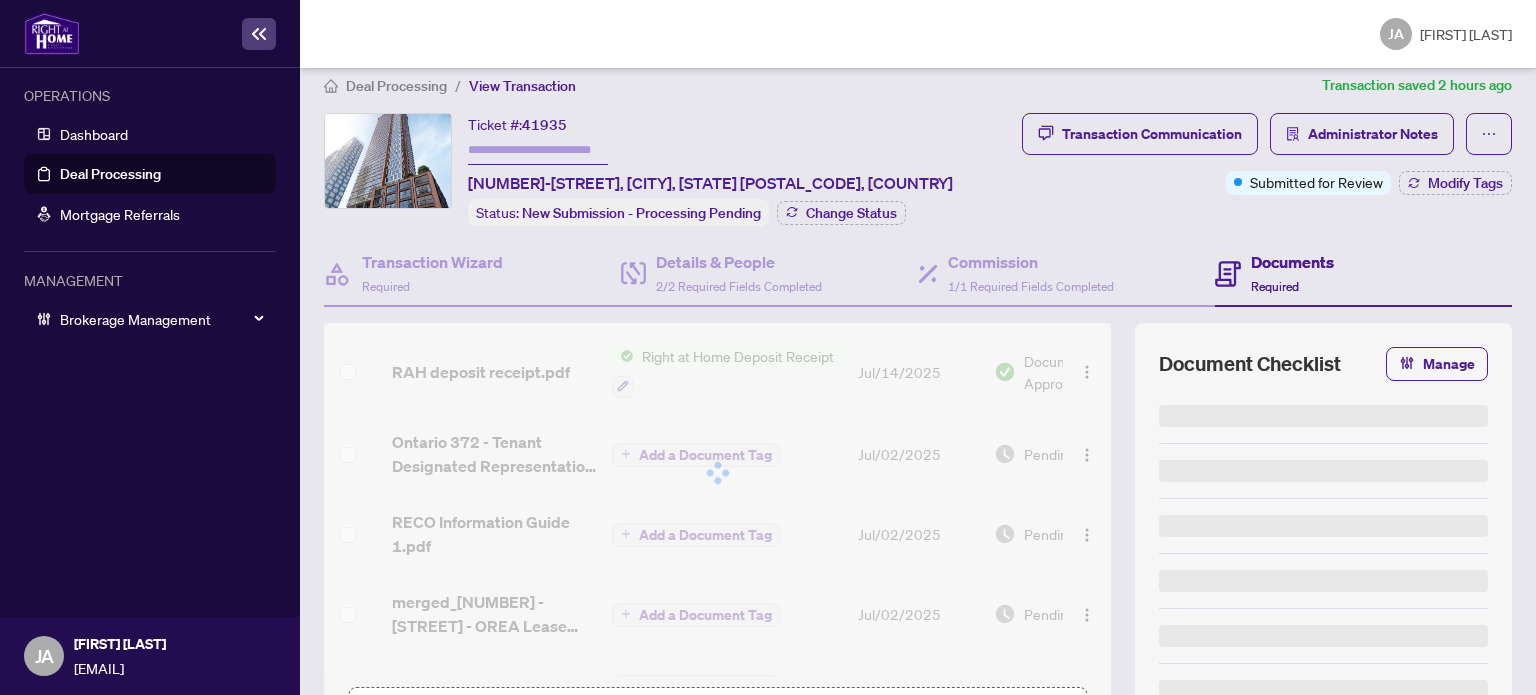 scroll, scrollTop: 96, scrollLeft: 0, axis: vertical 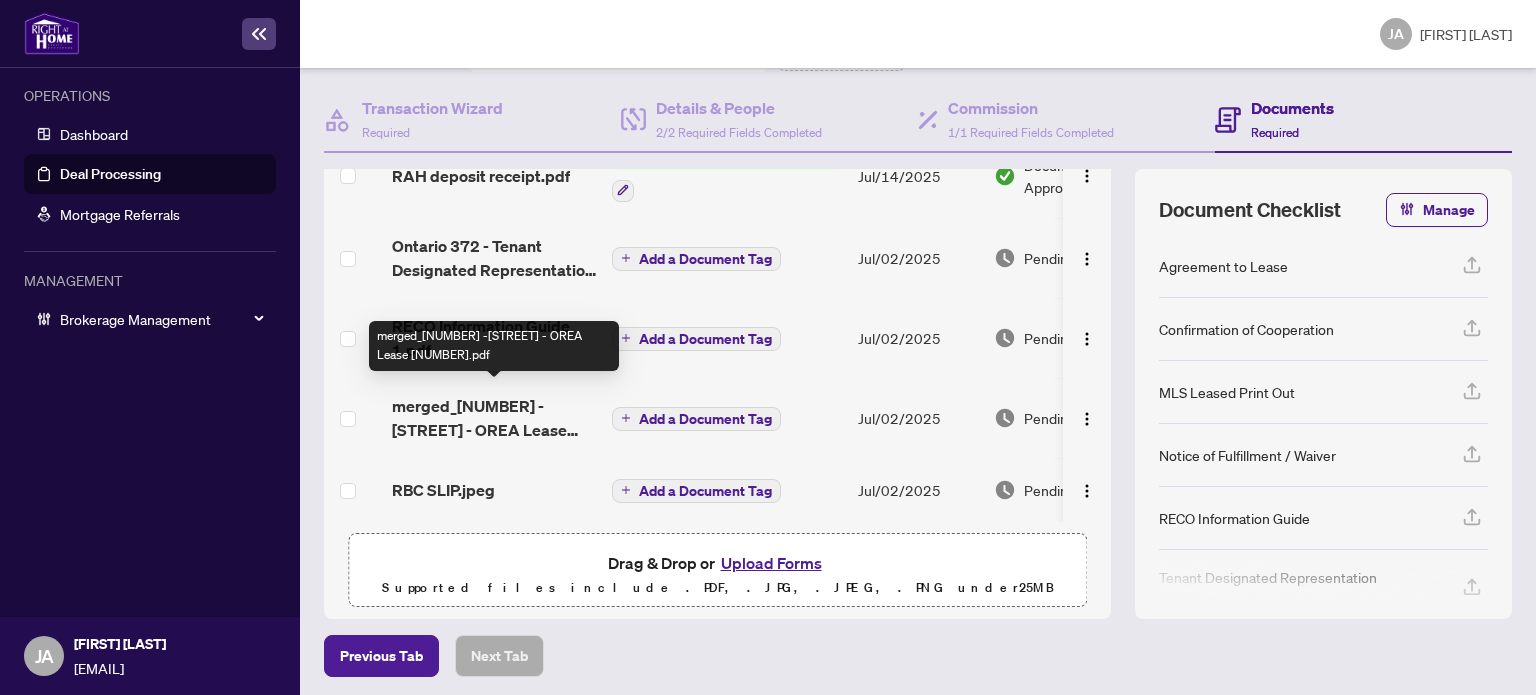 click on "merged_[NUMBER] -[STREET] - OREA Lease [NUMBER].pdf" at bounding box center (494, 418) 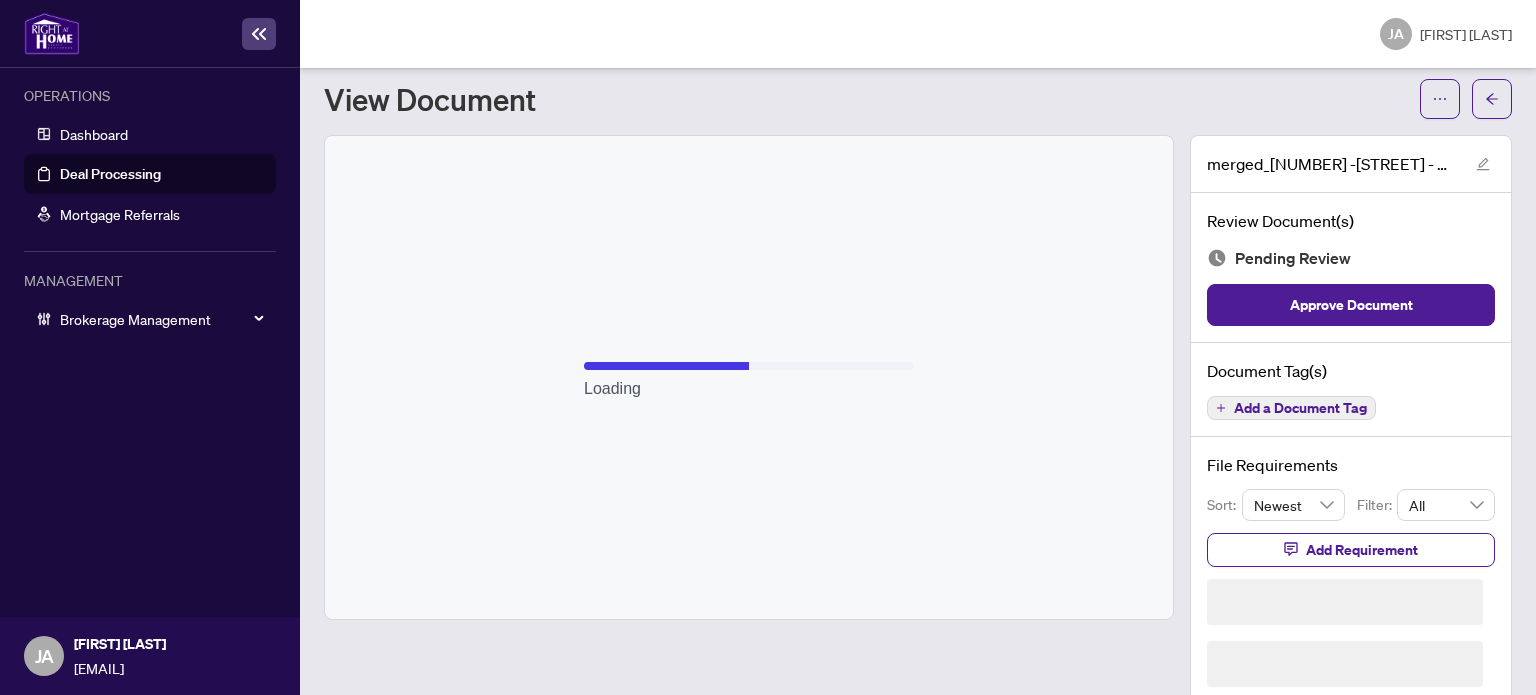 scroll, scrollTop: 18, scrollLeft: 0, axis: vertical 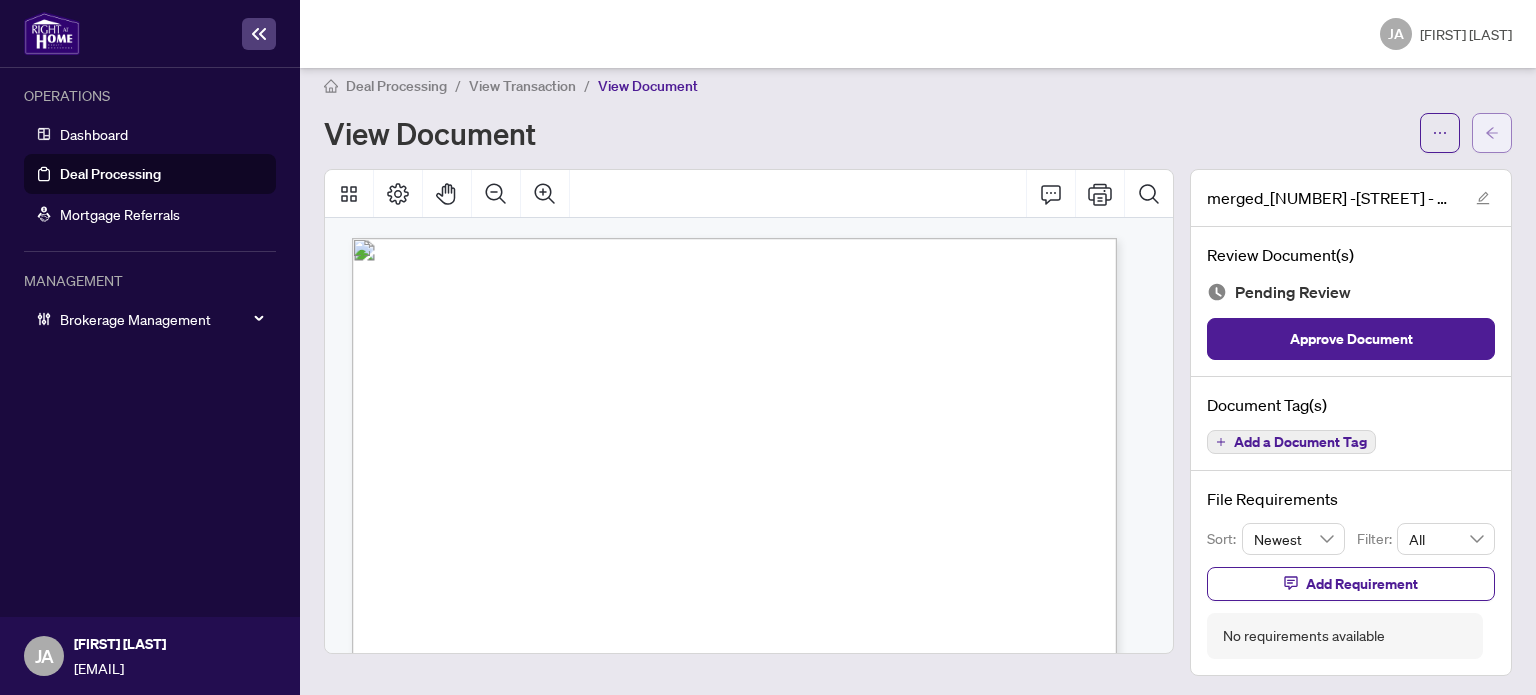 click at bounding box center [1492, 133] 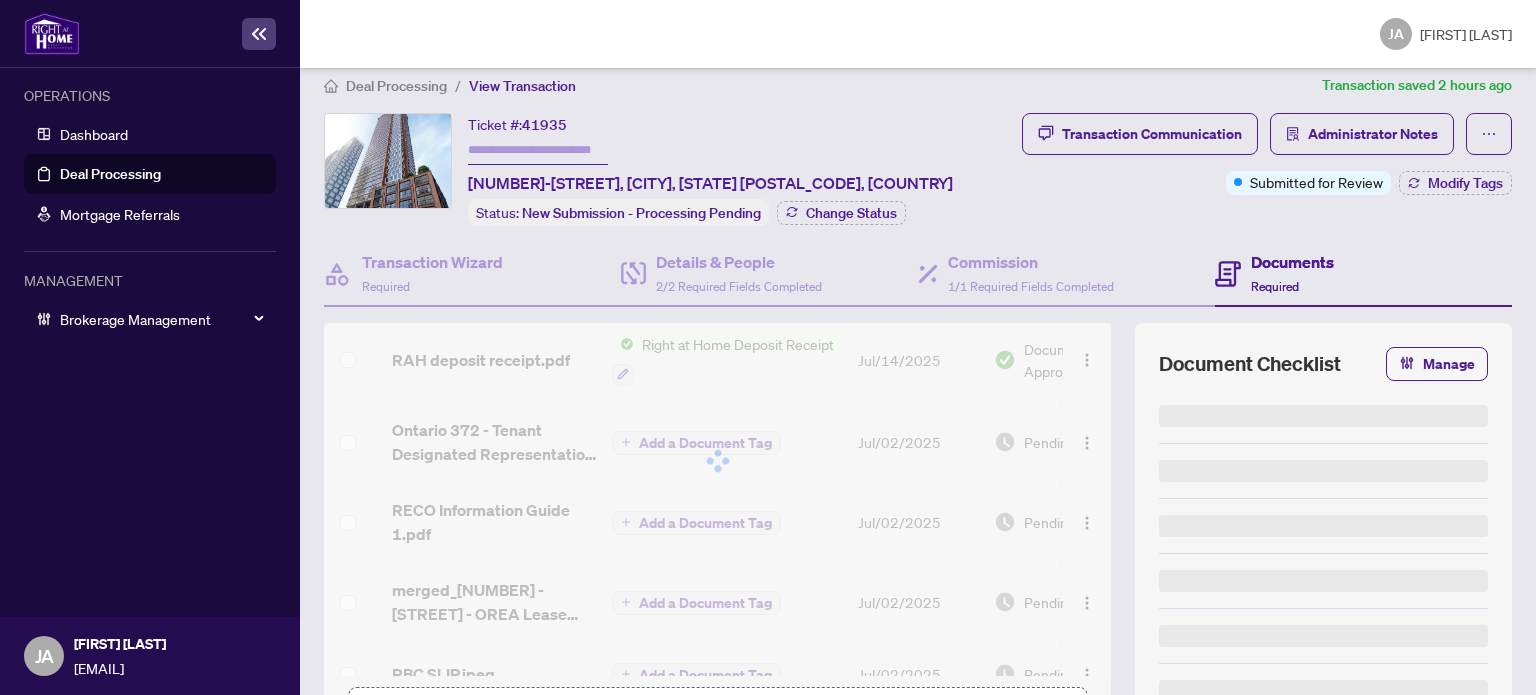 scroll, scrollTop: 96, scrollLeft: 0, axis: vertical 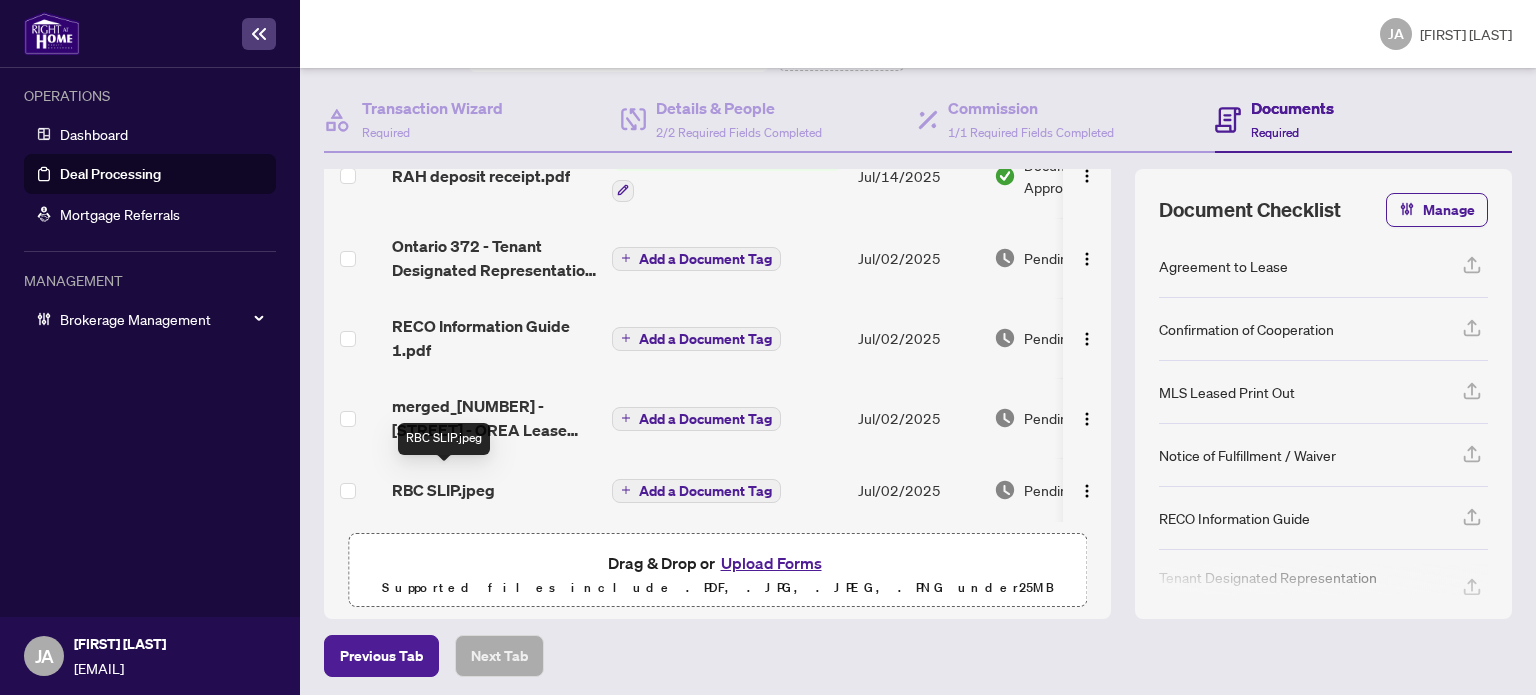 click on "RBC SLIP.jpeg" at bounding box center (443, 490) 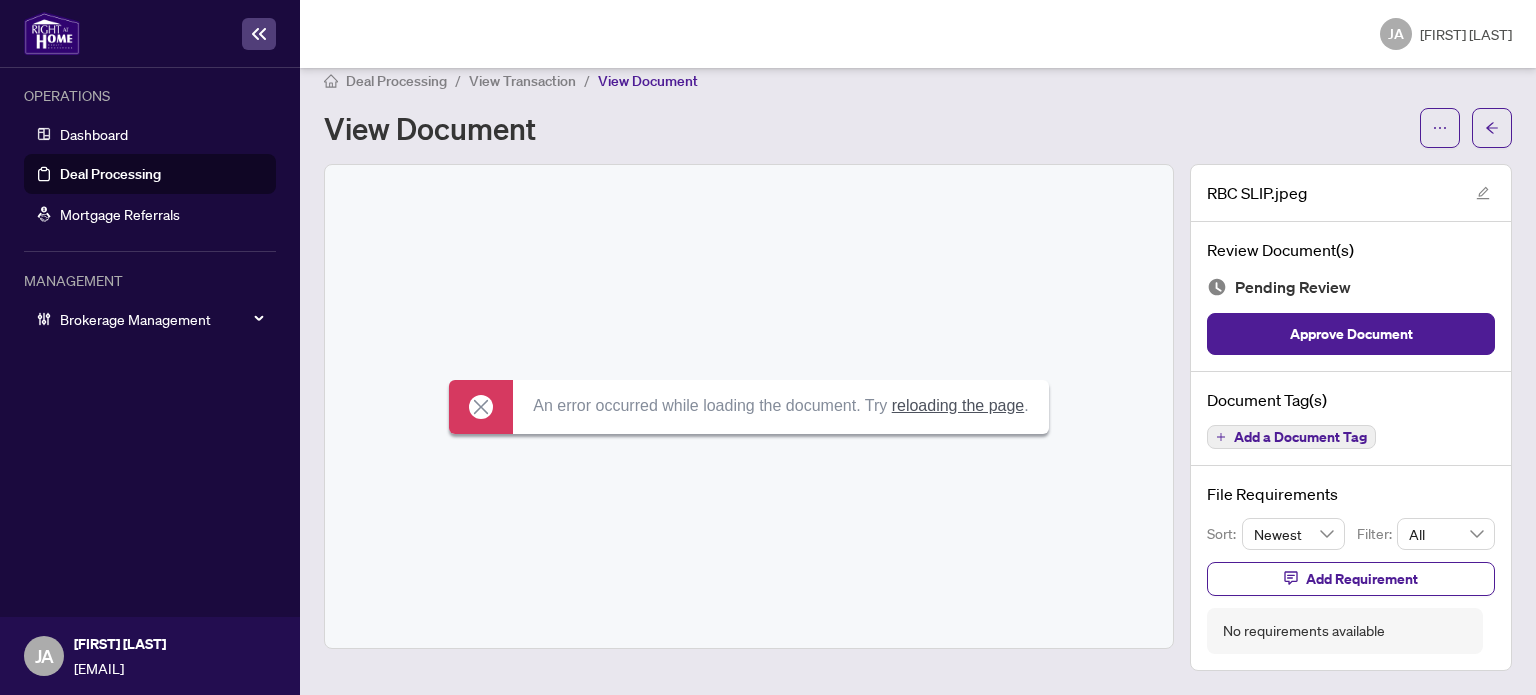 scroll, scrollTop: 18, scrollLeft: 0, axis: vertical 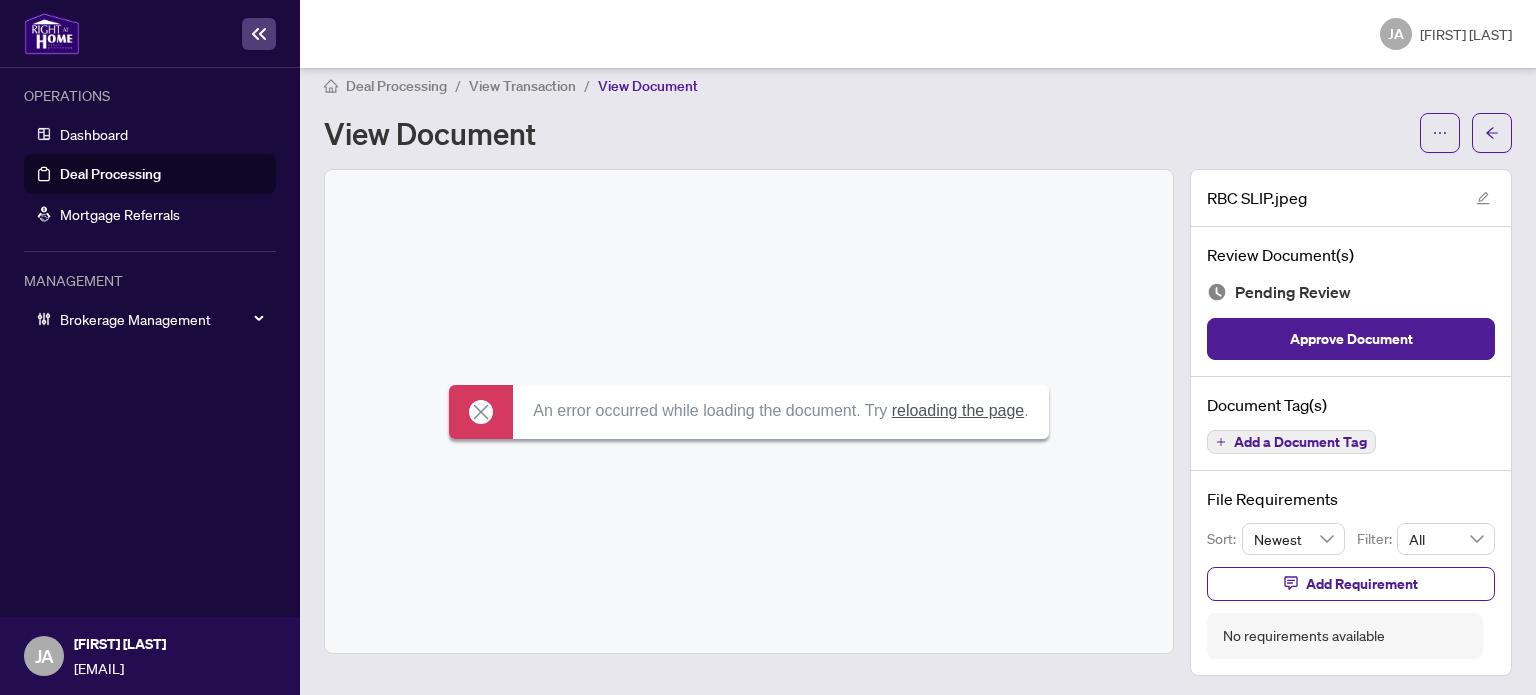 click on "reloading the page" at bounding box center (958, 410) 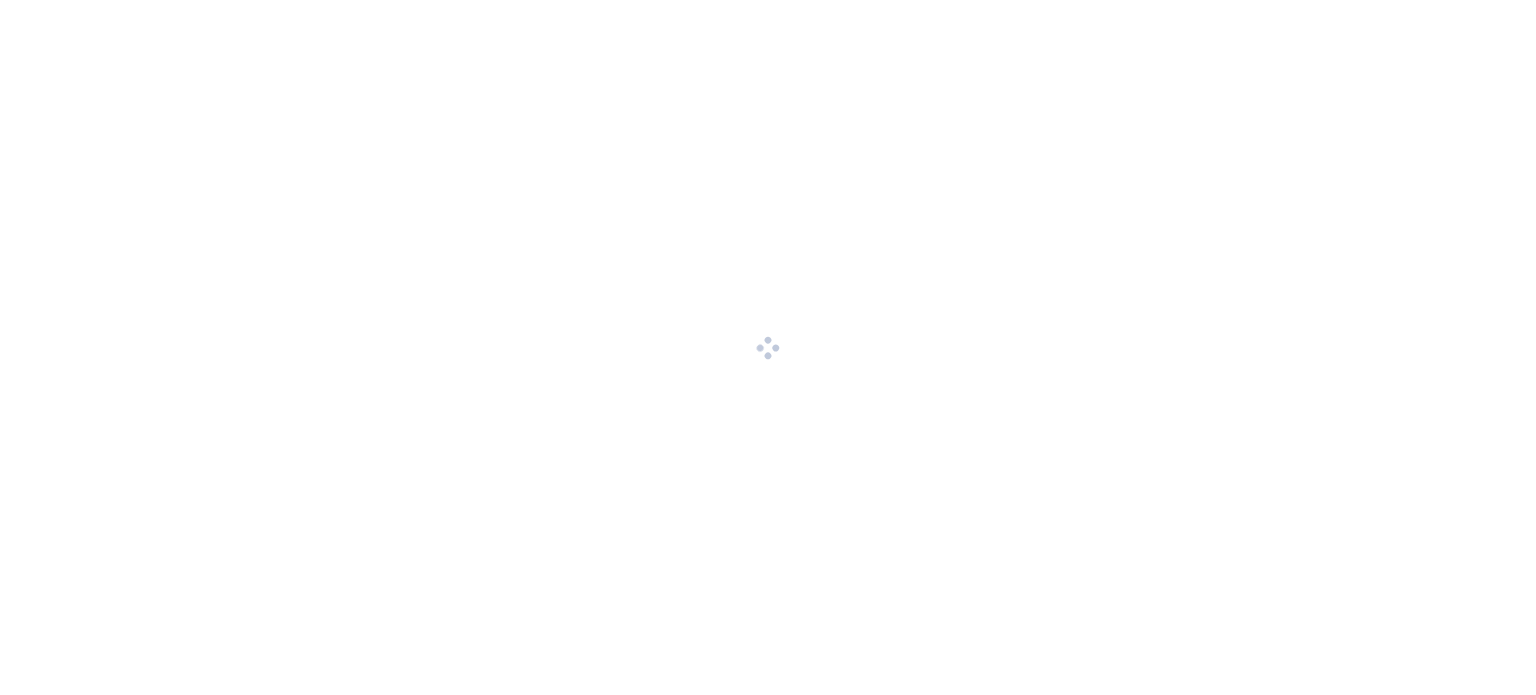scroll, scrollTop: 0, scrollLeft: 0, axis: both 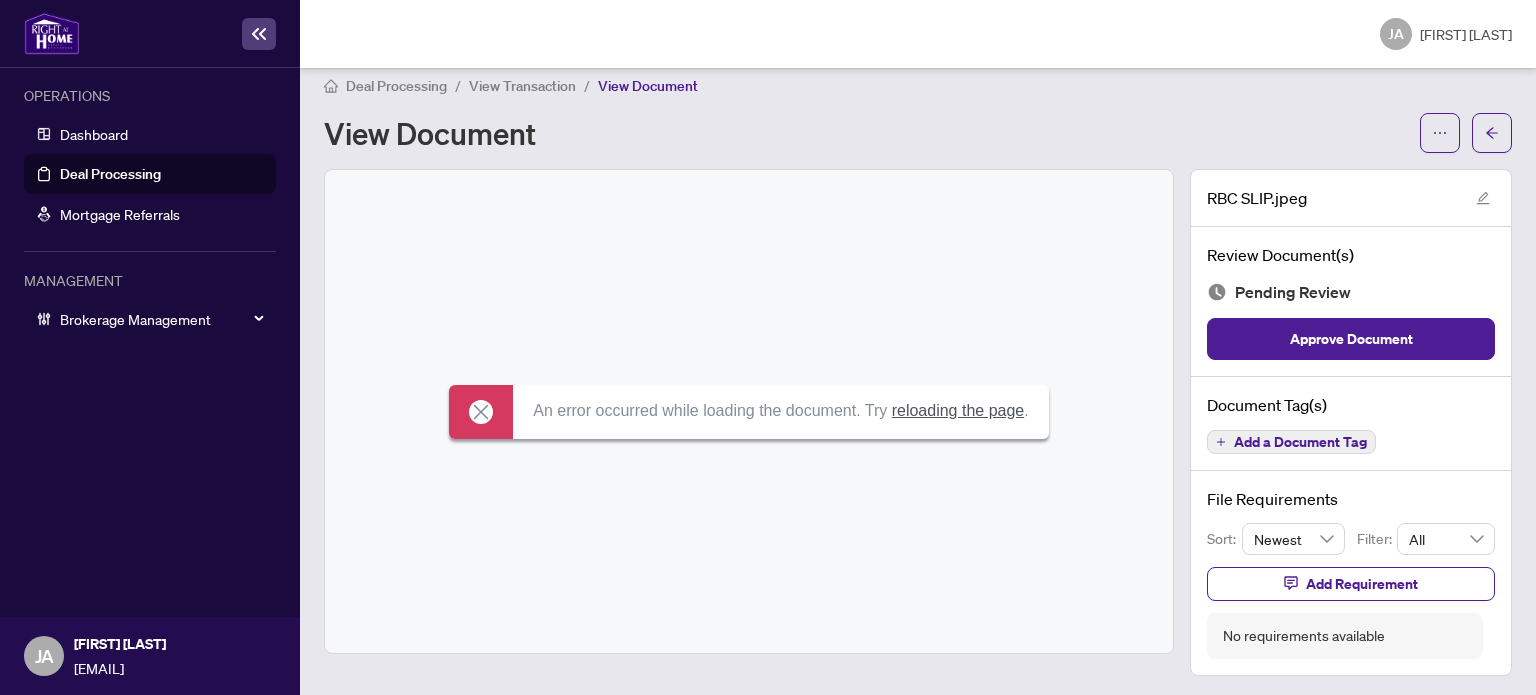 drag, startPoint x: 190, startPoint y: 175, endPoint x: 201, endPoint y: 164, distance: 15.556349 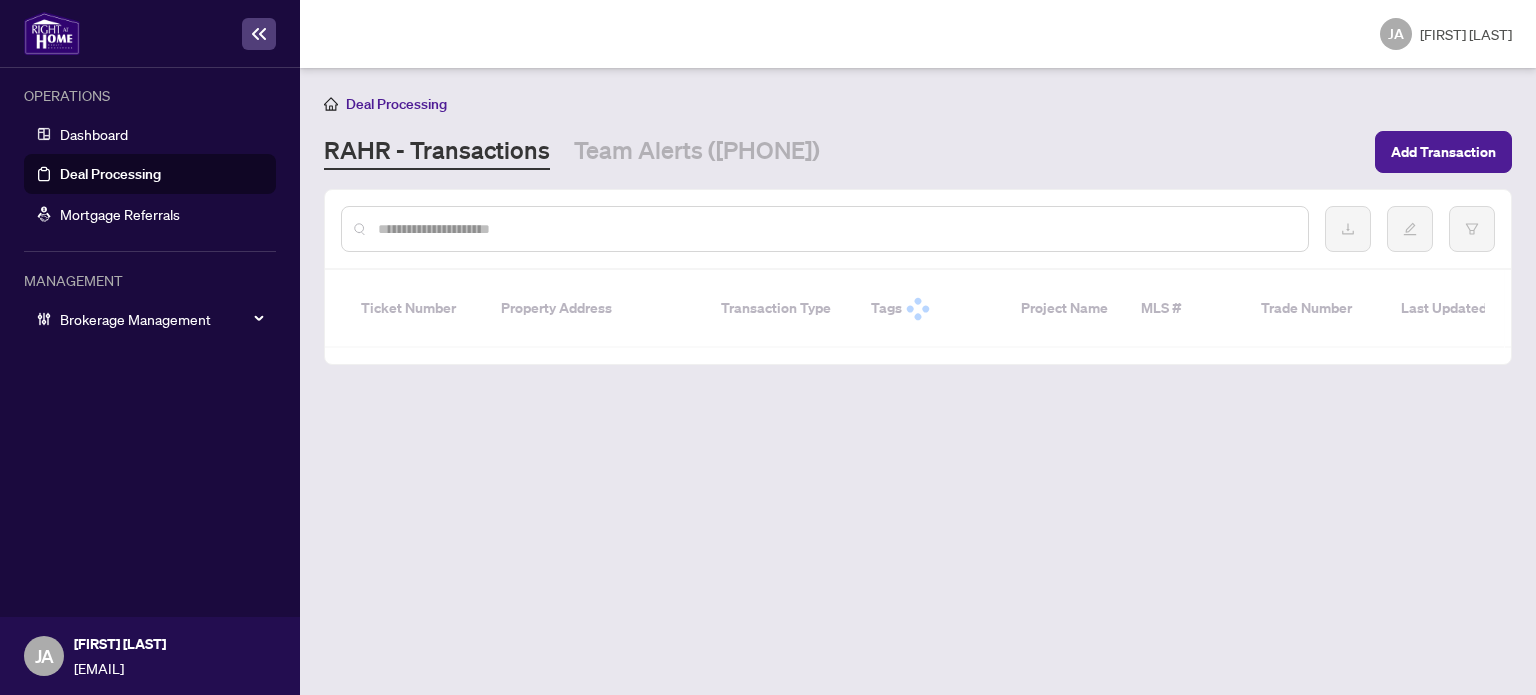 click at bounding box center (835, 229) 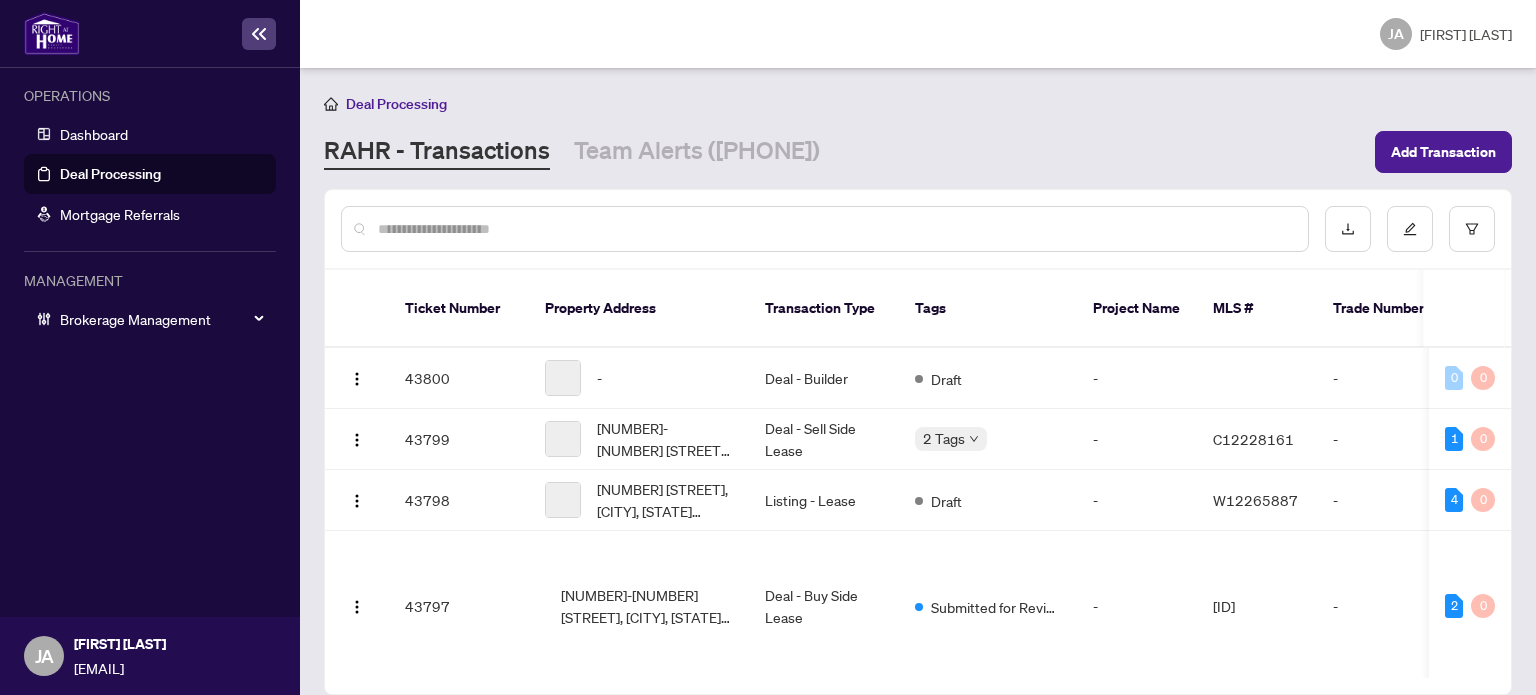 paste on "*****" 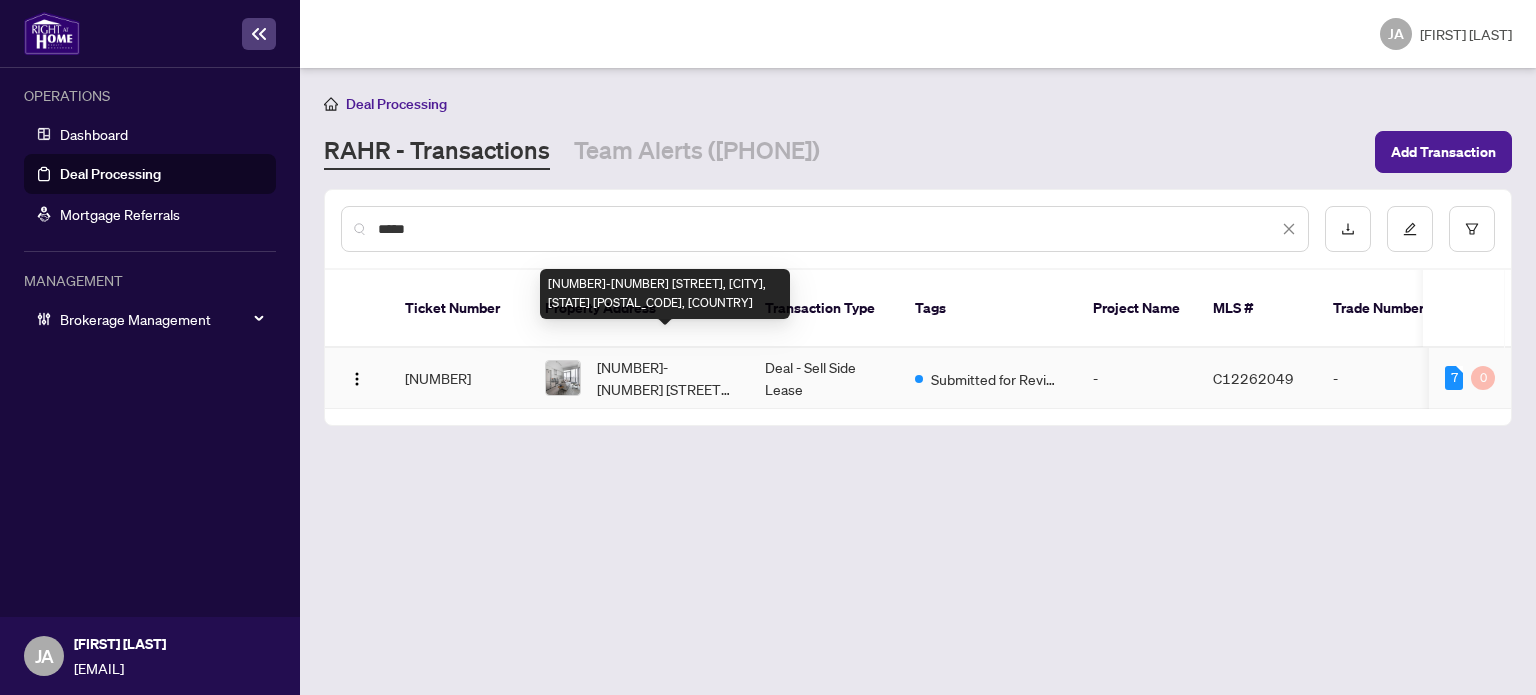 type on "*****" 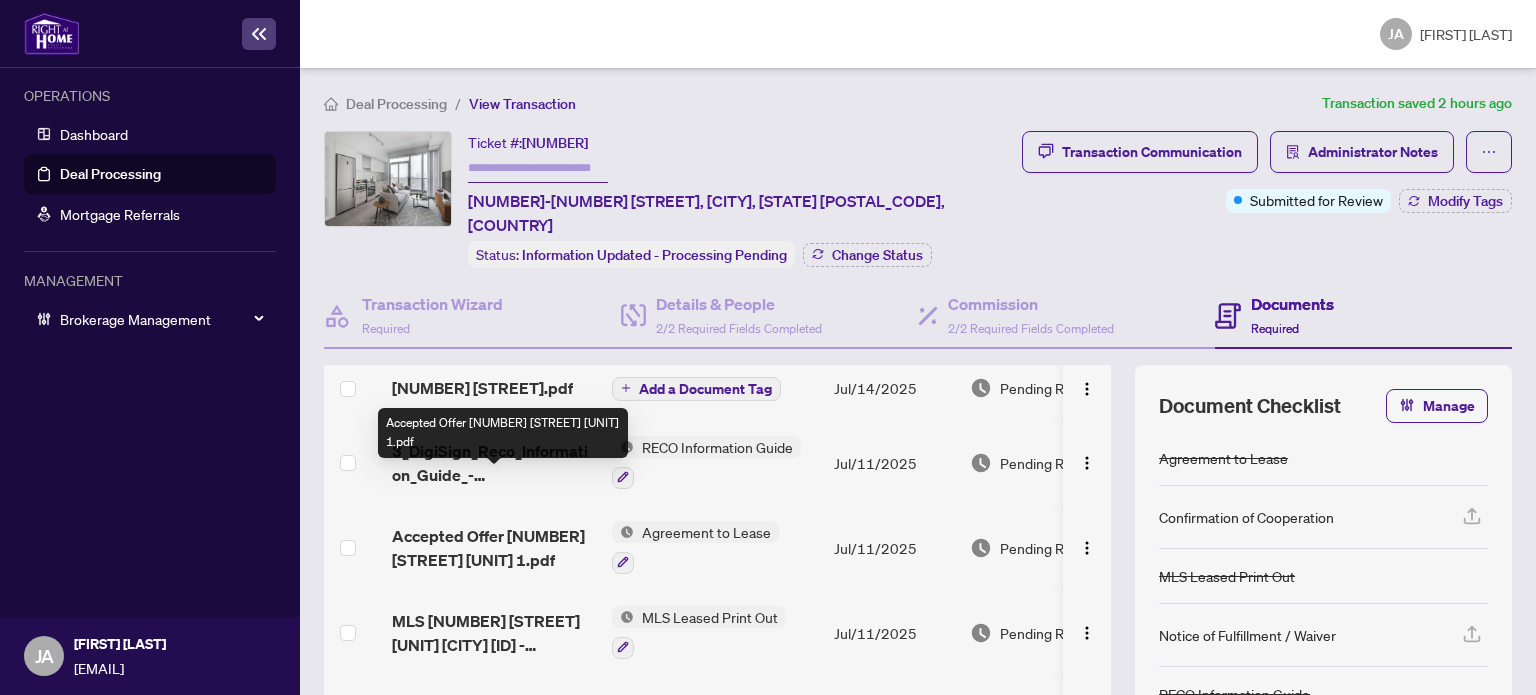 scroll, scrollTop: 100, scrollLeft: 0, axis: vertical 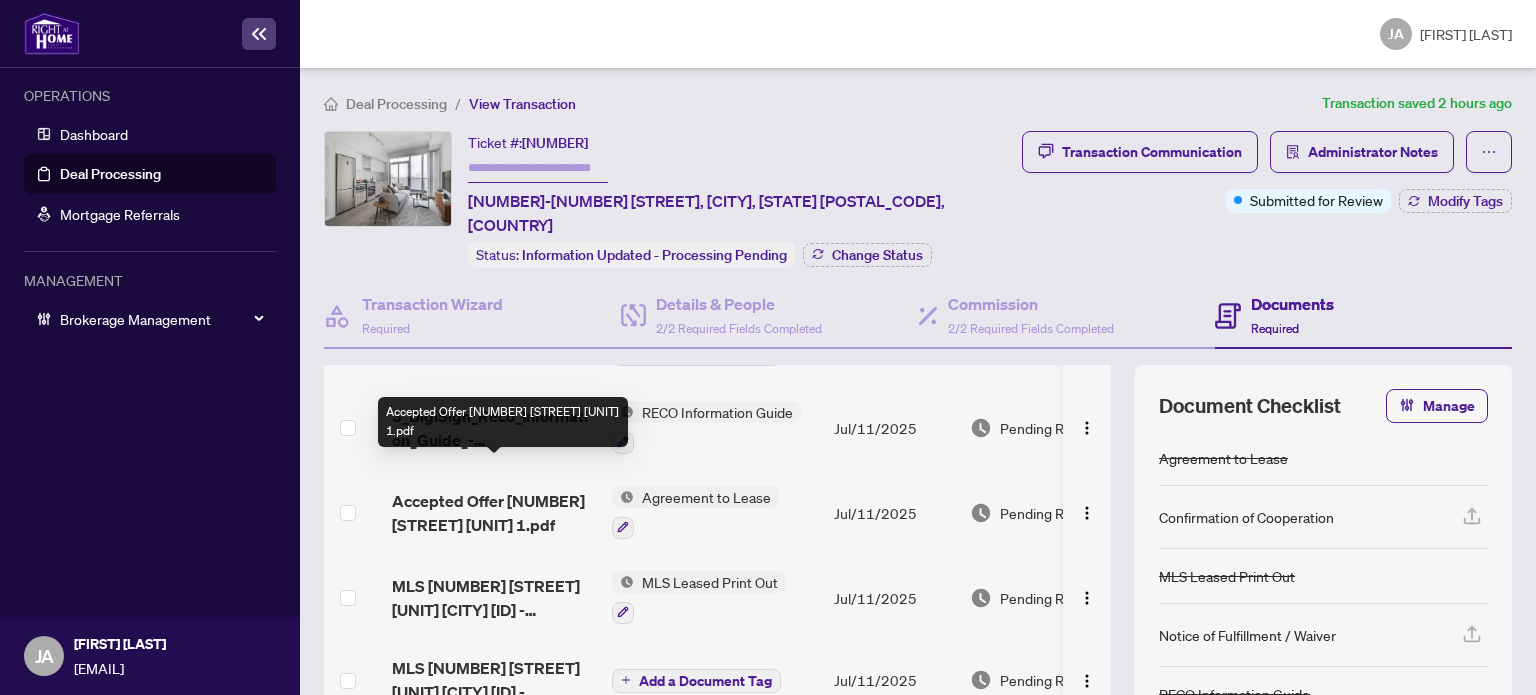 click on "Accepted Offer 251 Jarvis St  1034 1.pdf" at bounding box center [494, 513] 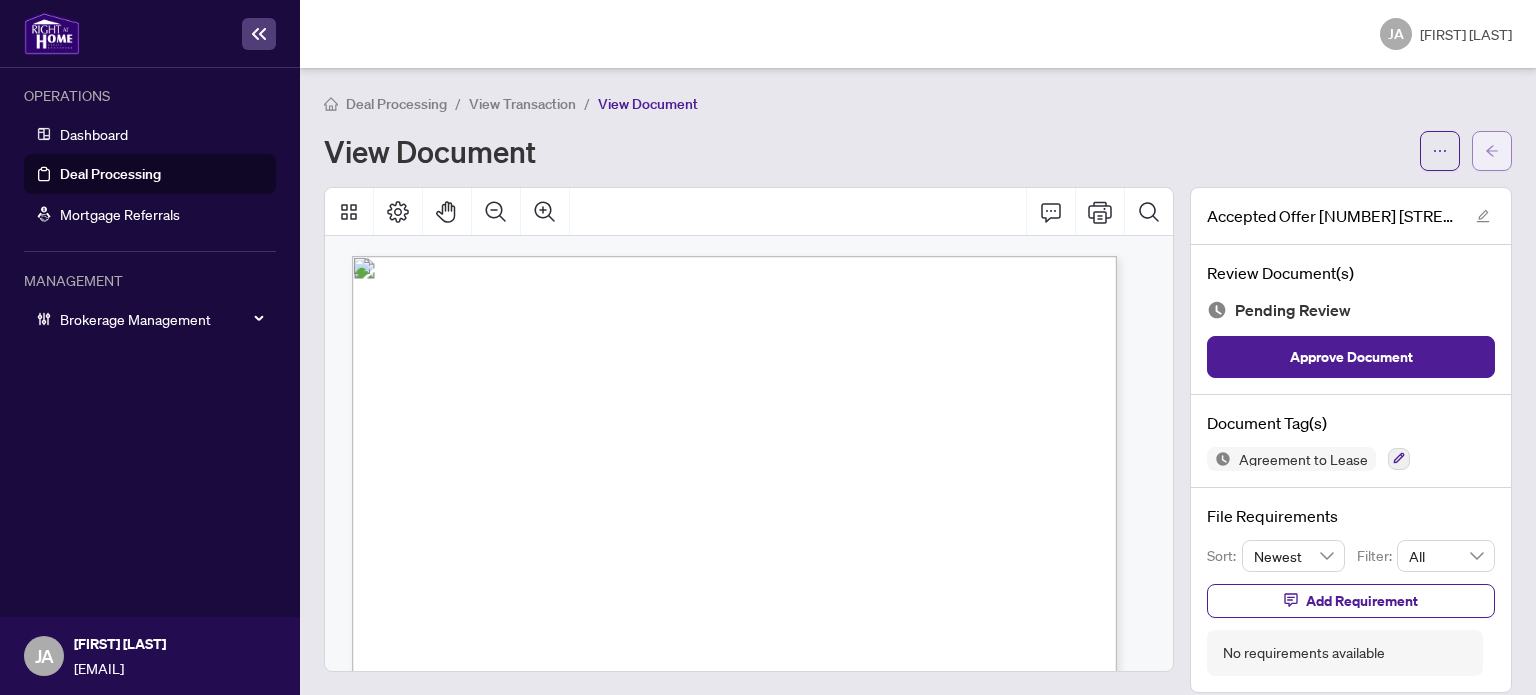 click 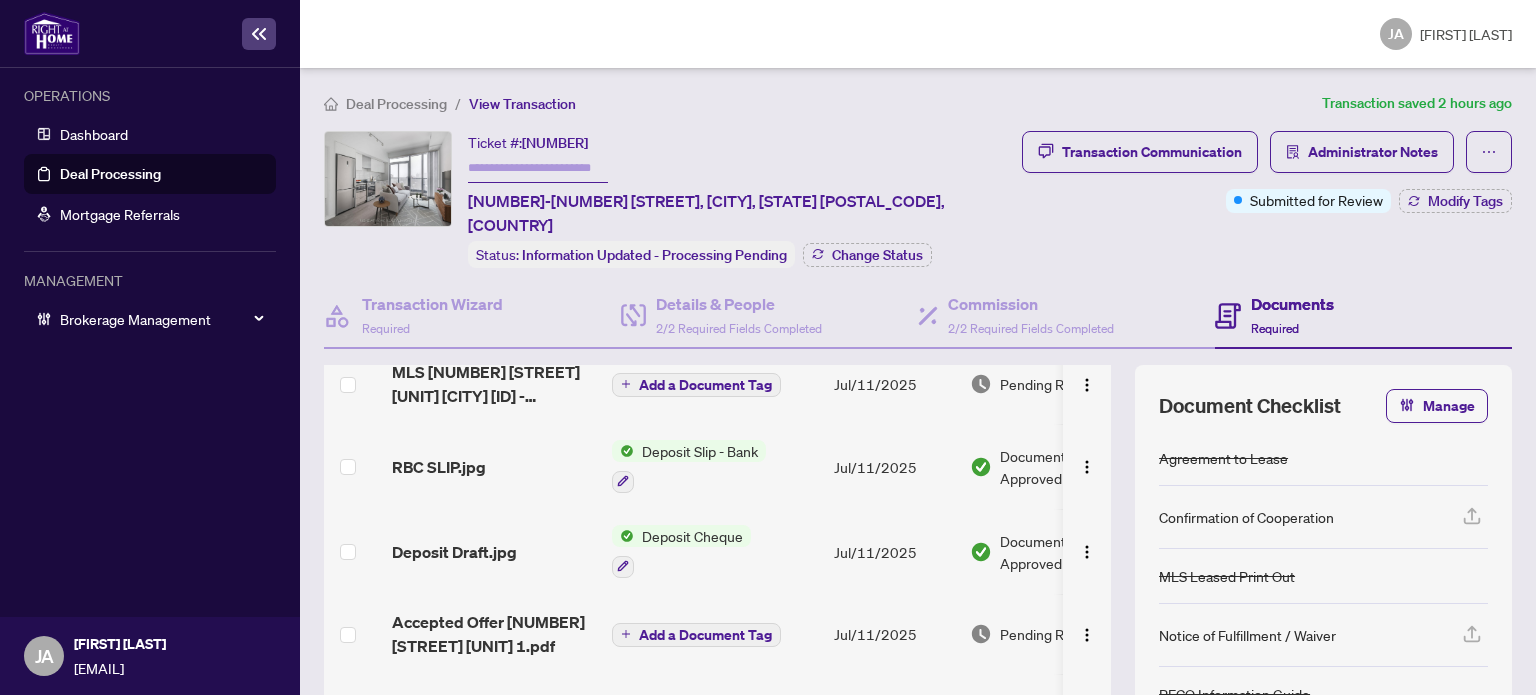 scroll, scrollTop: 434, scrollLeft: 0, axis: vertical 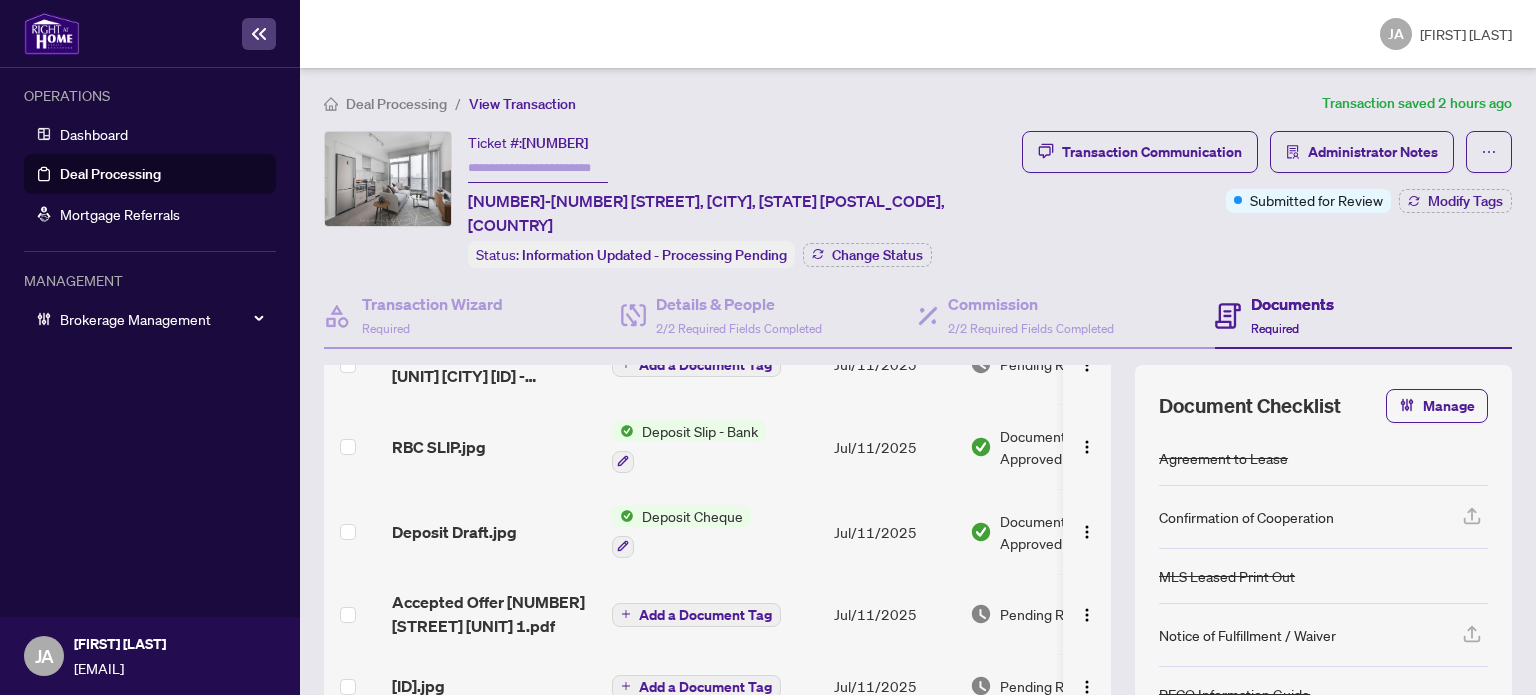click on "RBC SLIP.jpg" at bounding box center (494, 446) 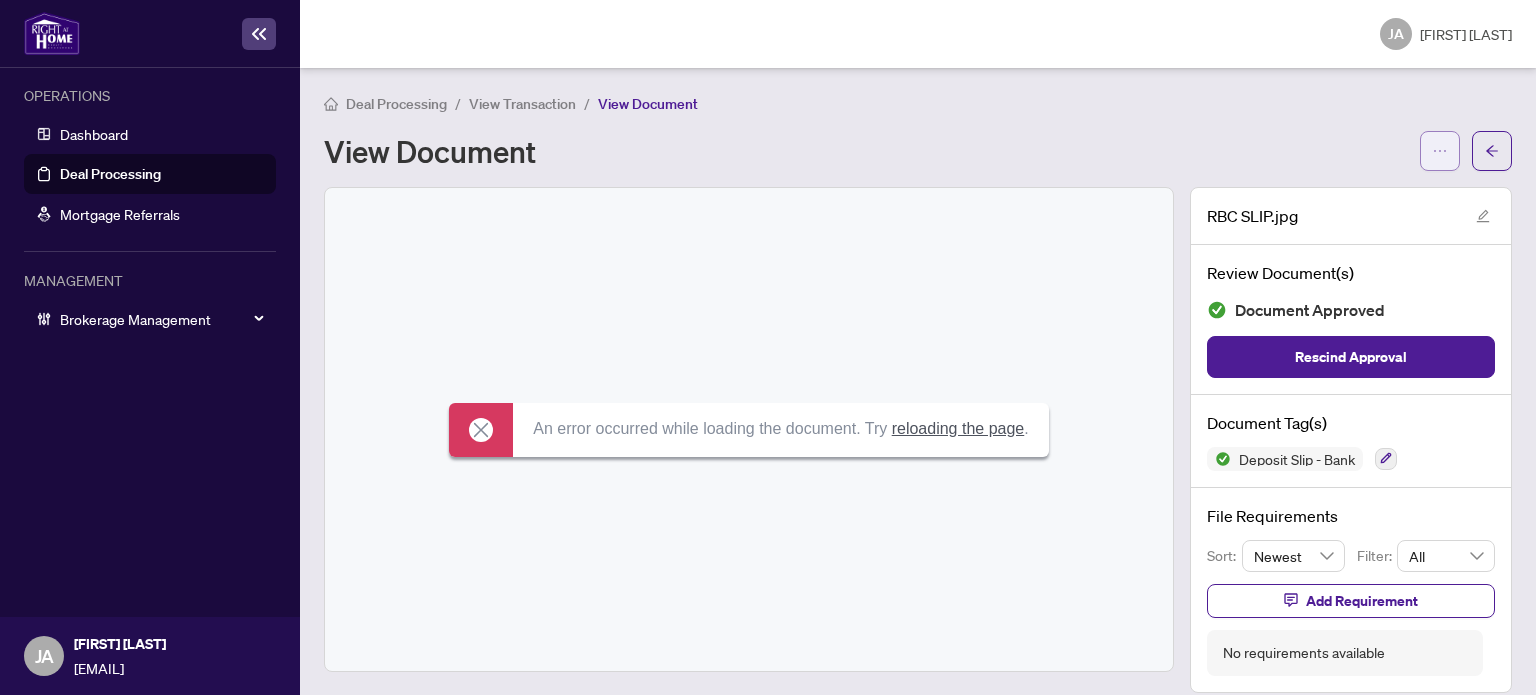 click at bounding box center [1440, 151] 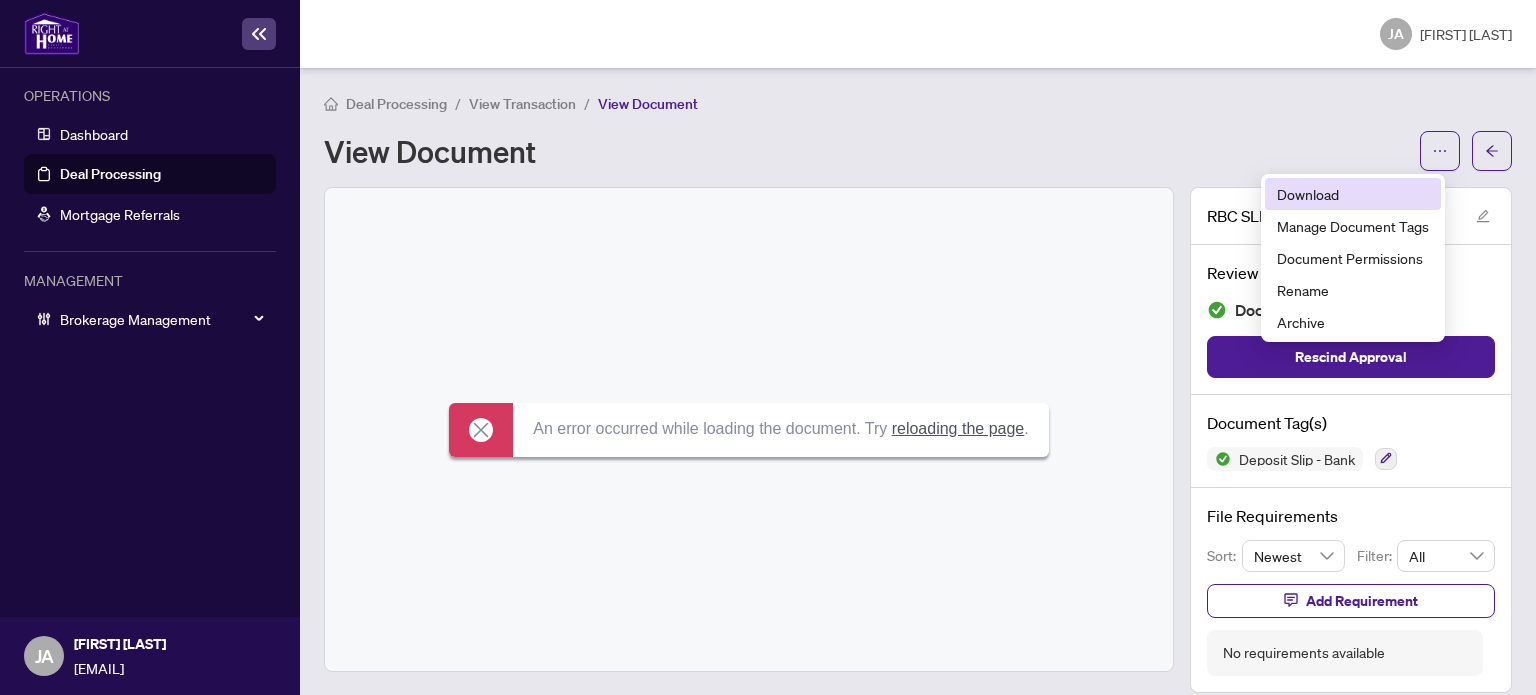 click on "Download" at bounding box center (1353, 194) 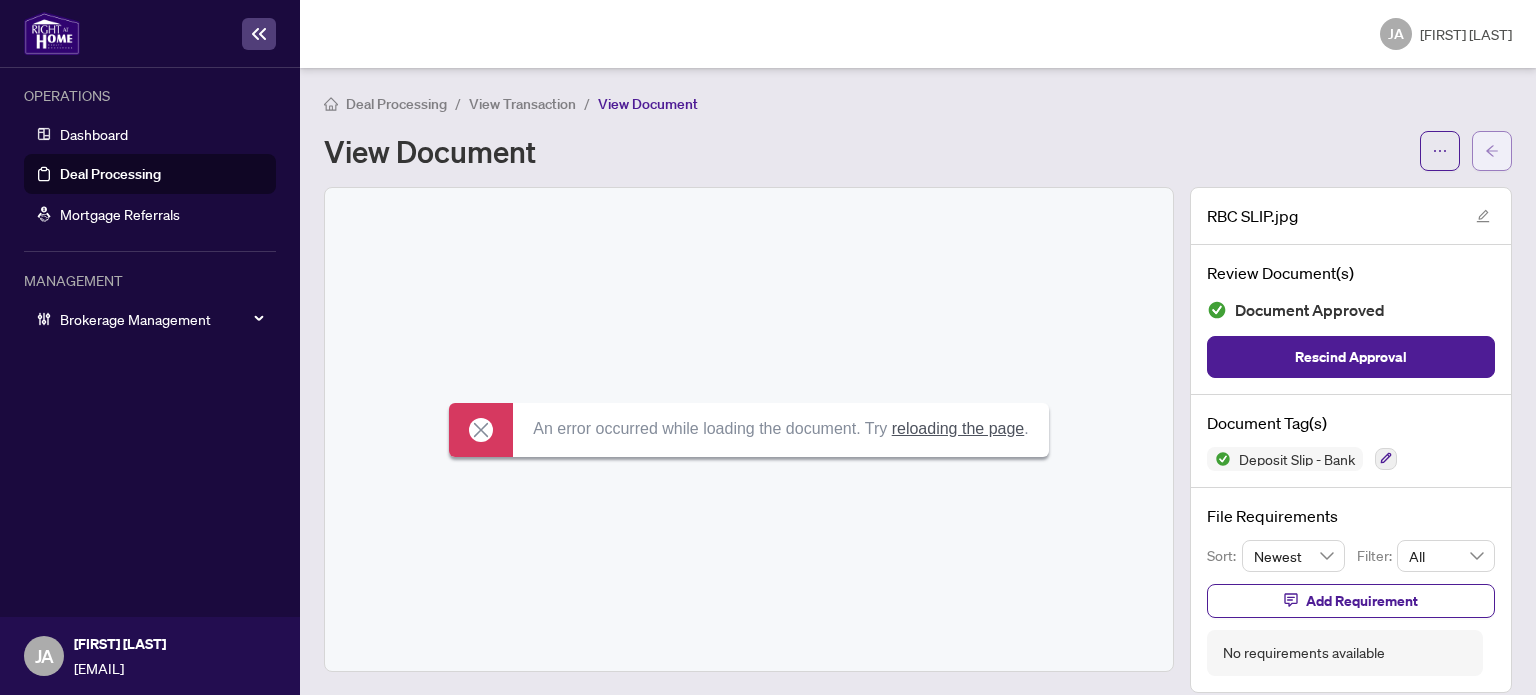 click 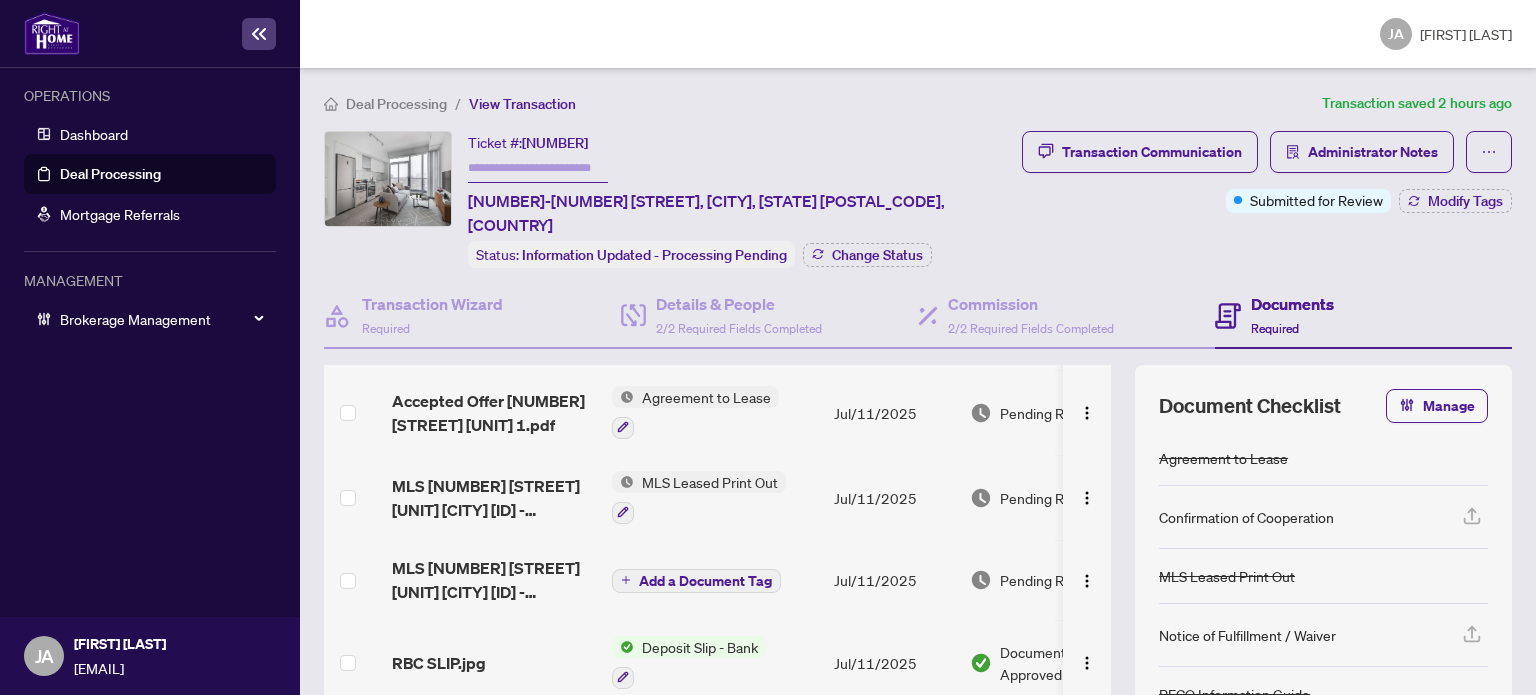 scroll, scrollTop: 300, scrollLeft: 0, axis: vertical 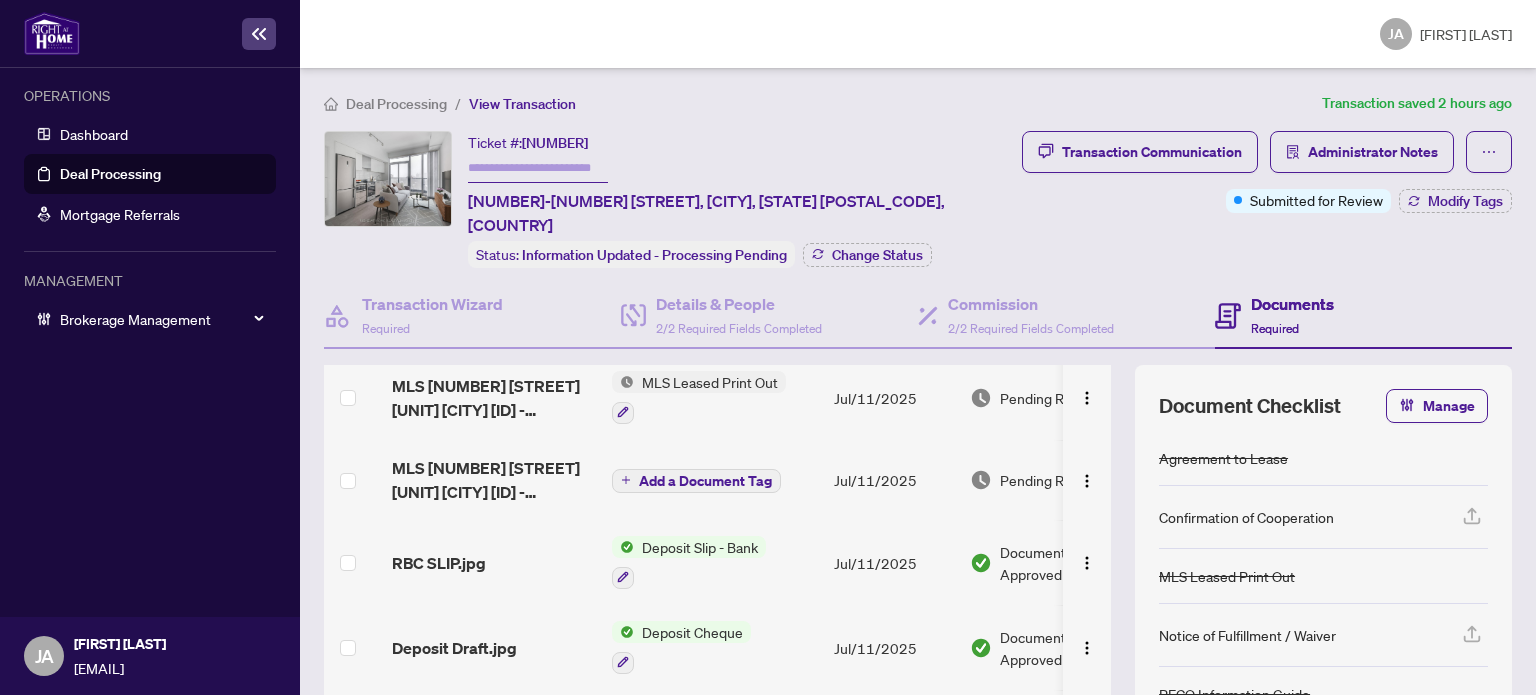 click on "RBC SLIP.jpg" at bounding box center (494, 562) 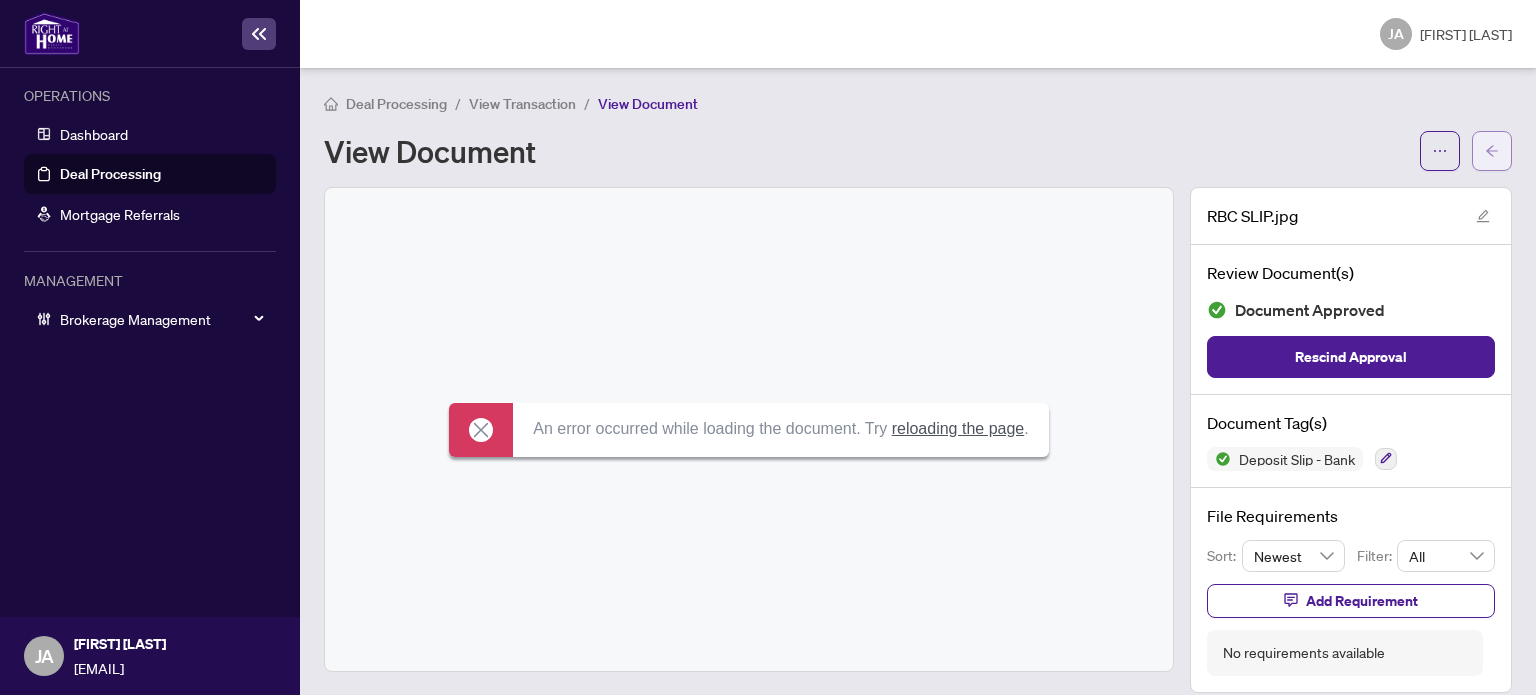click at bounding box center (1492, 151) 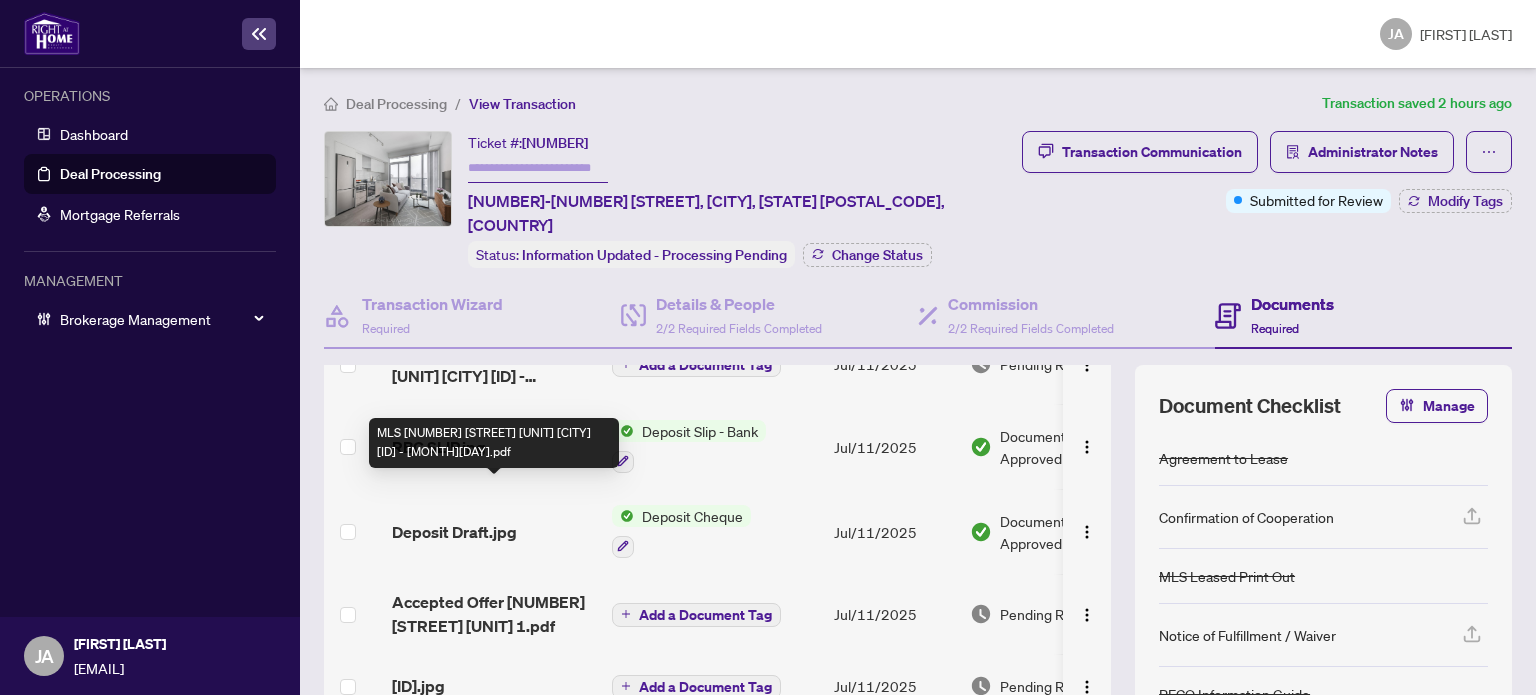 scroll, scrollTop: 434, scrollLeft: 0, axis: vertical 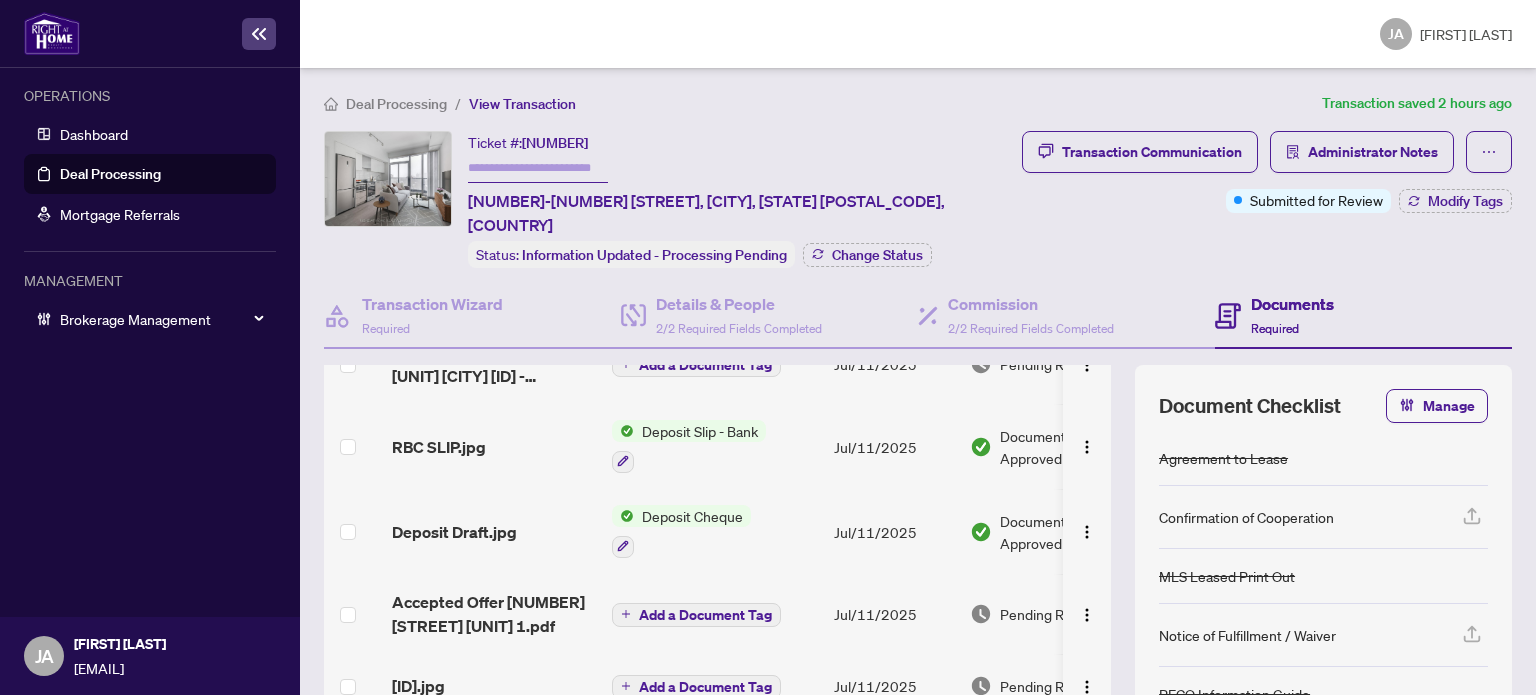 click on "Deposit Draft.jpg" at bounding box center (494, 532) 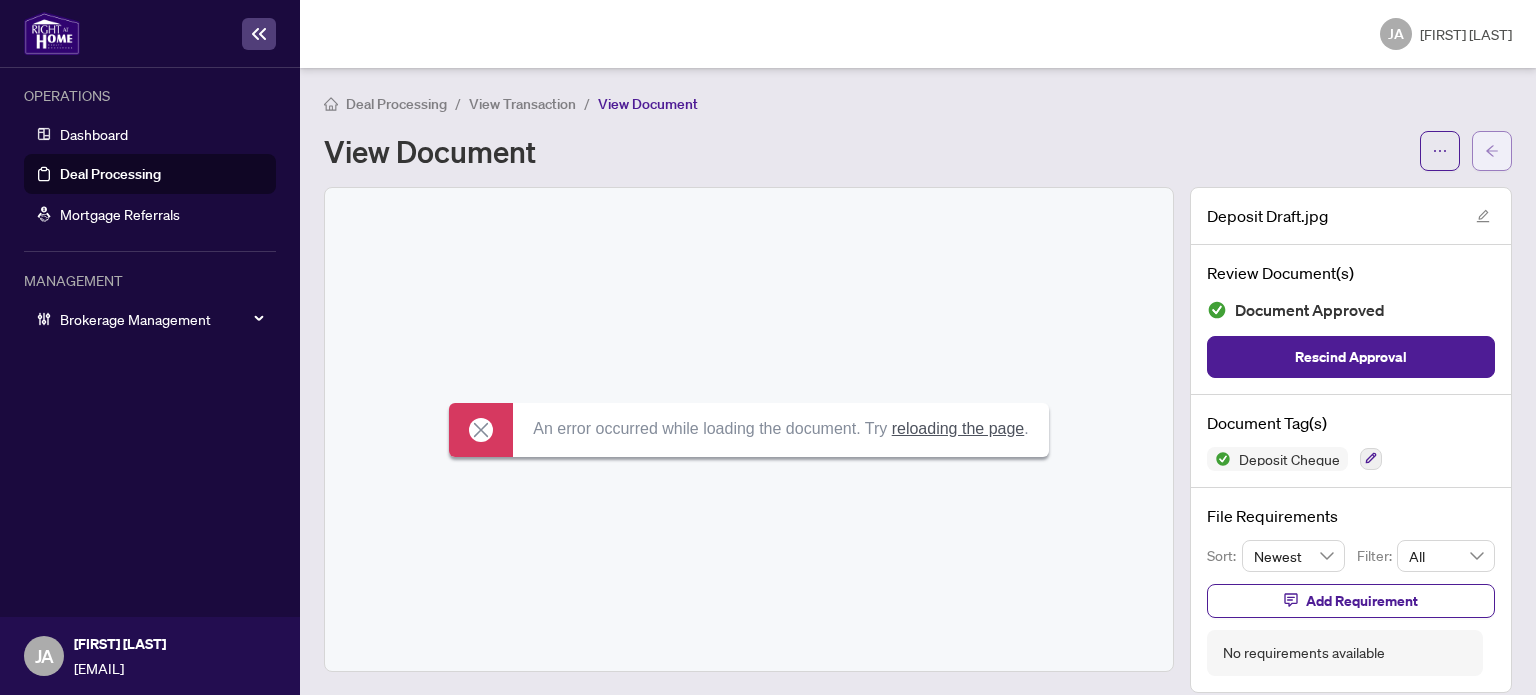 click at bounding box center [1492, 151] 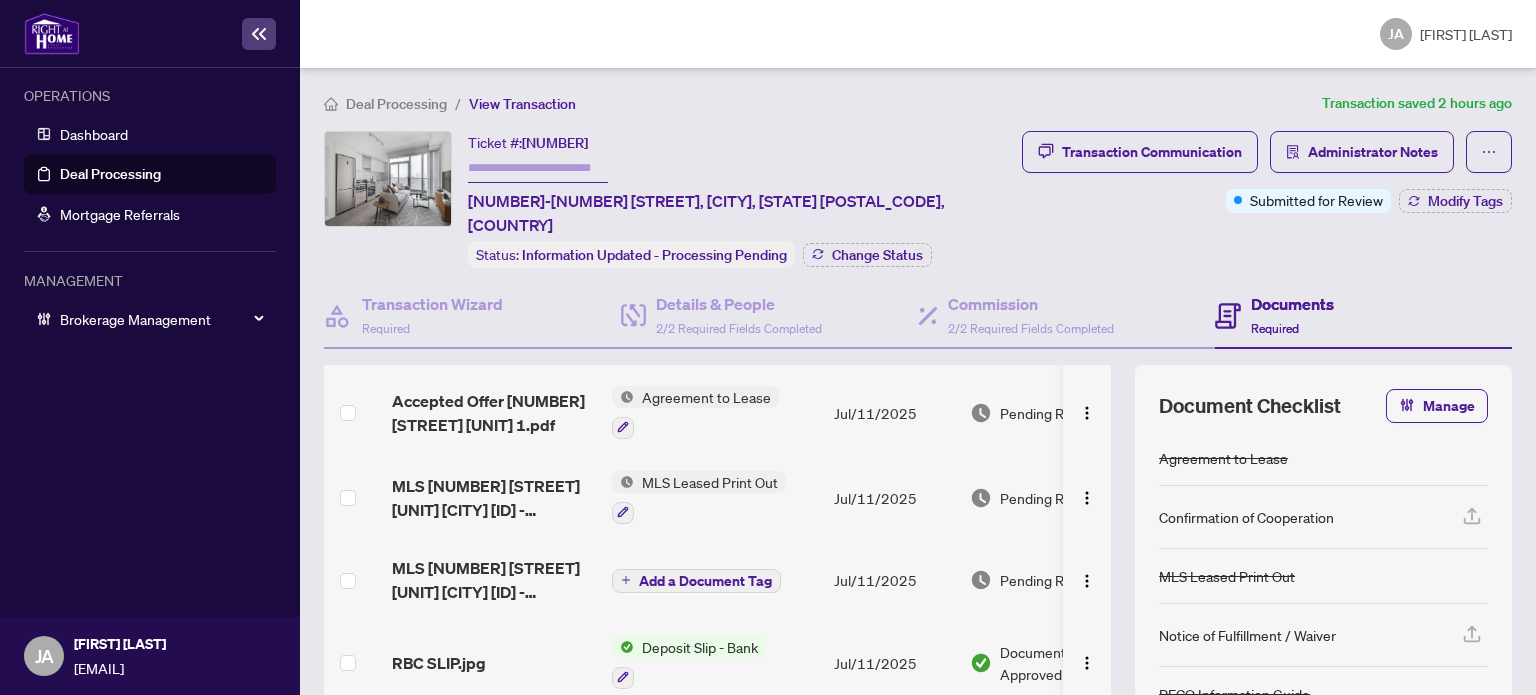 scroll, scrollTop: 300, scrollLeft: 0, axis: vertical 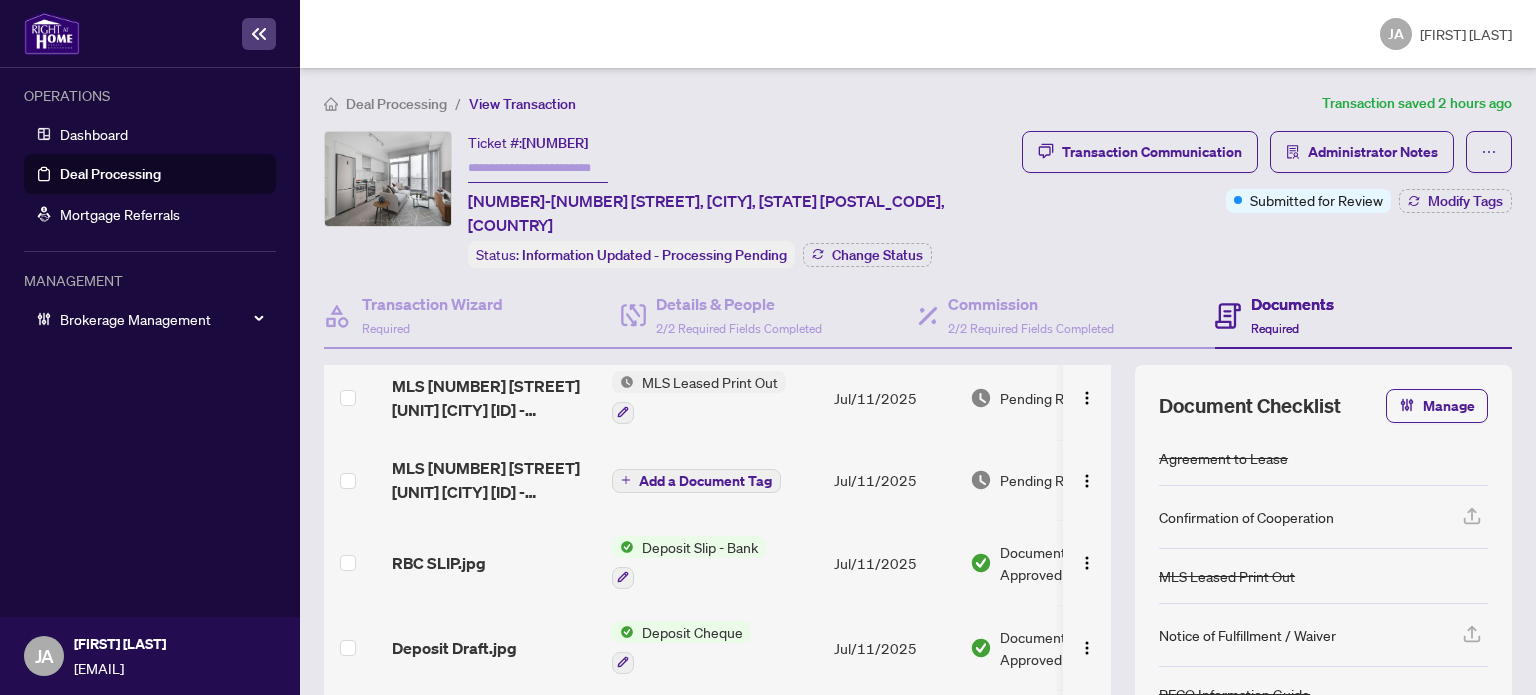 click on "RBC SLIP.jpg" at bounding box center (494, 562) 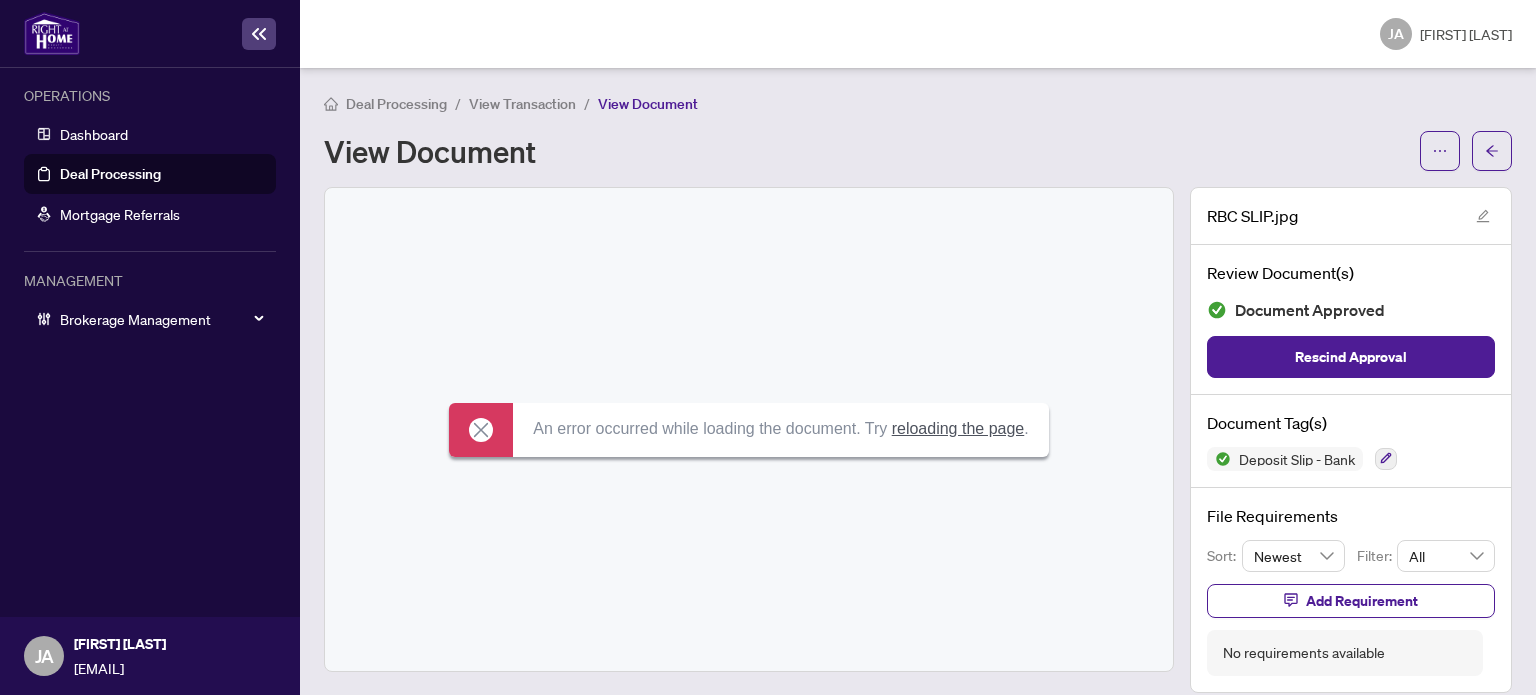 scroll, scrollTop: 18, scrollLeft: 0, axis: vertical 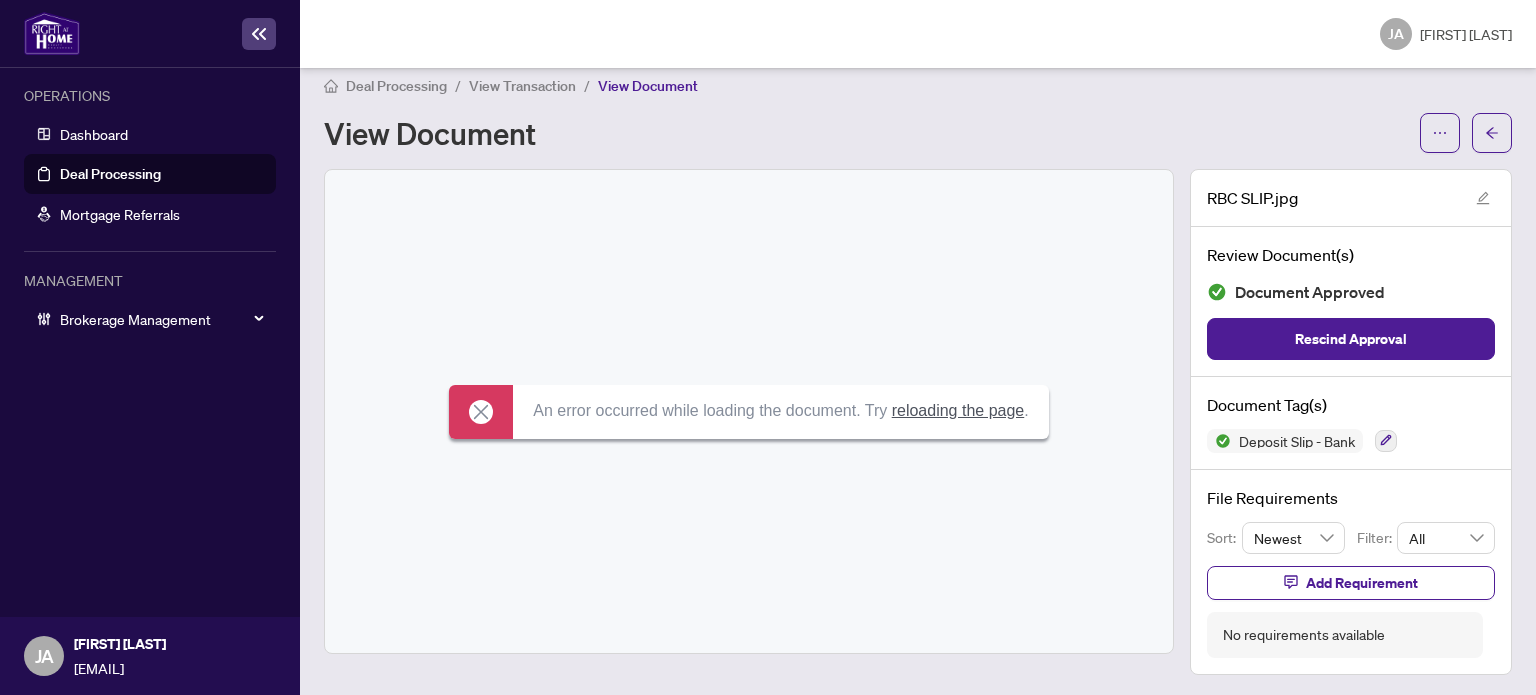 click on "Deal Processing / View Transaction / View Document View Document" at bounding box center (918, 113) 